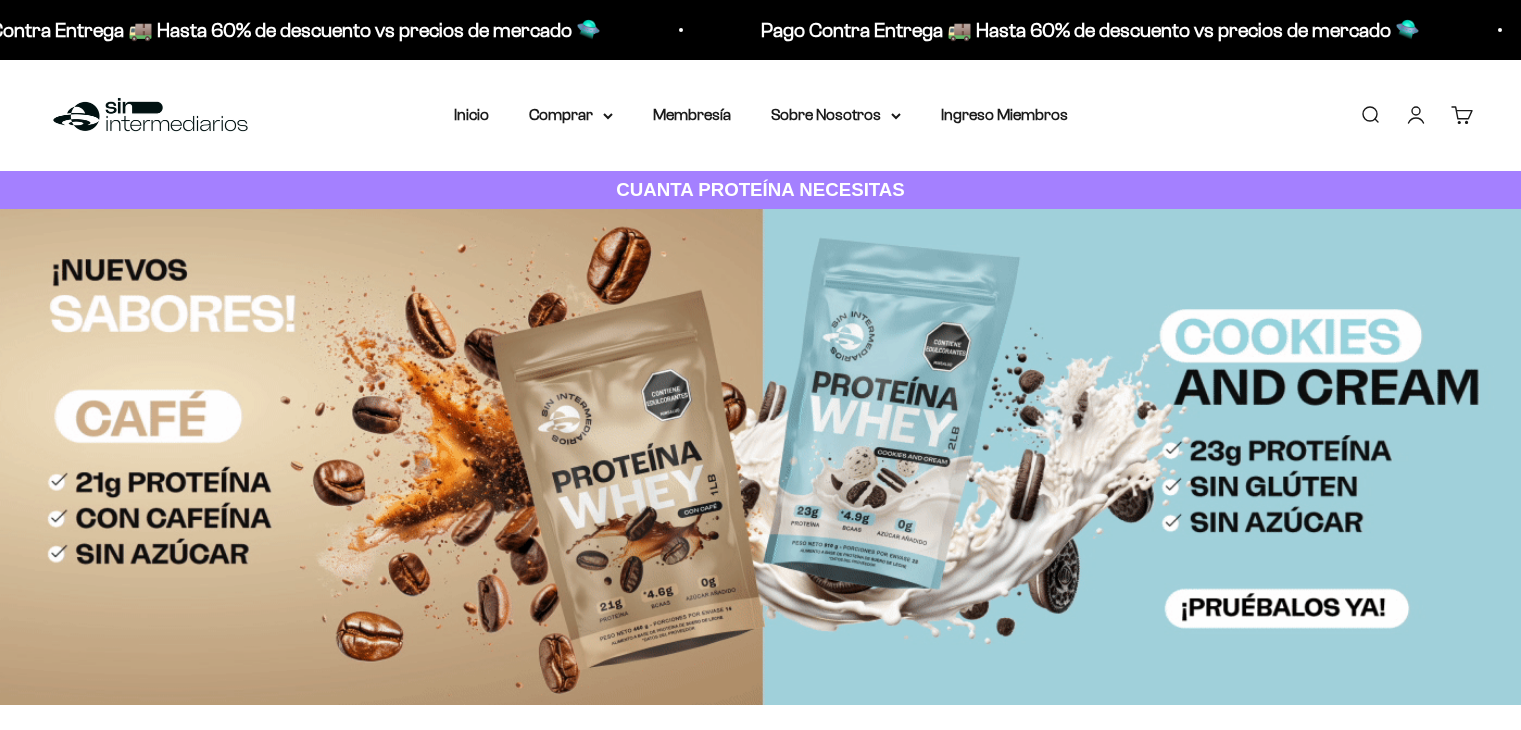 scroll, scrollTop: 0, scrollLeft: 0, axis: both 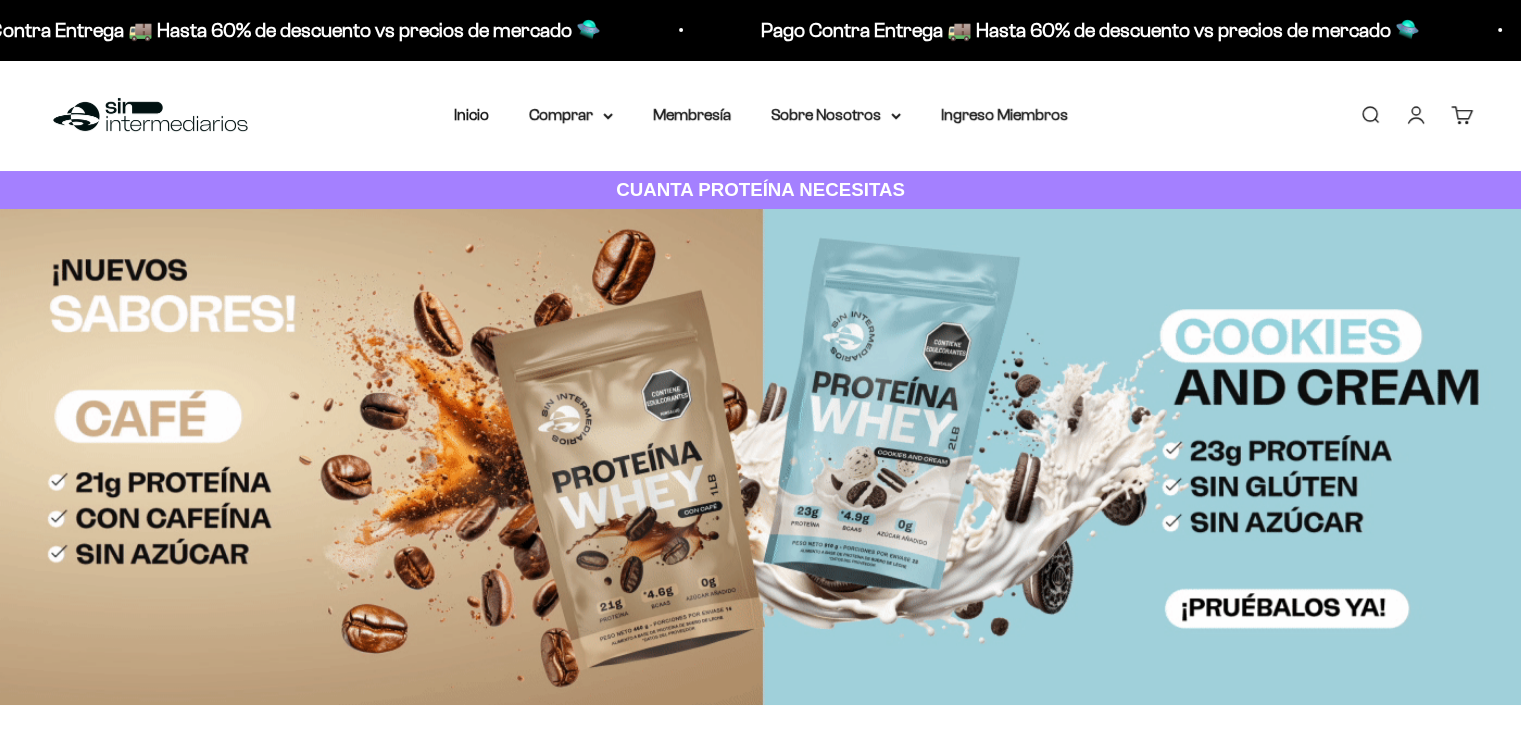 click on "Iniciar sesión" at bounding box center [1416, 115] 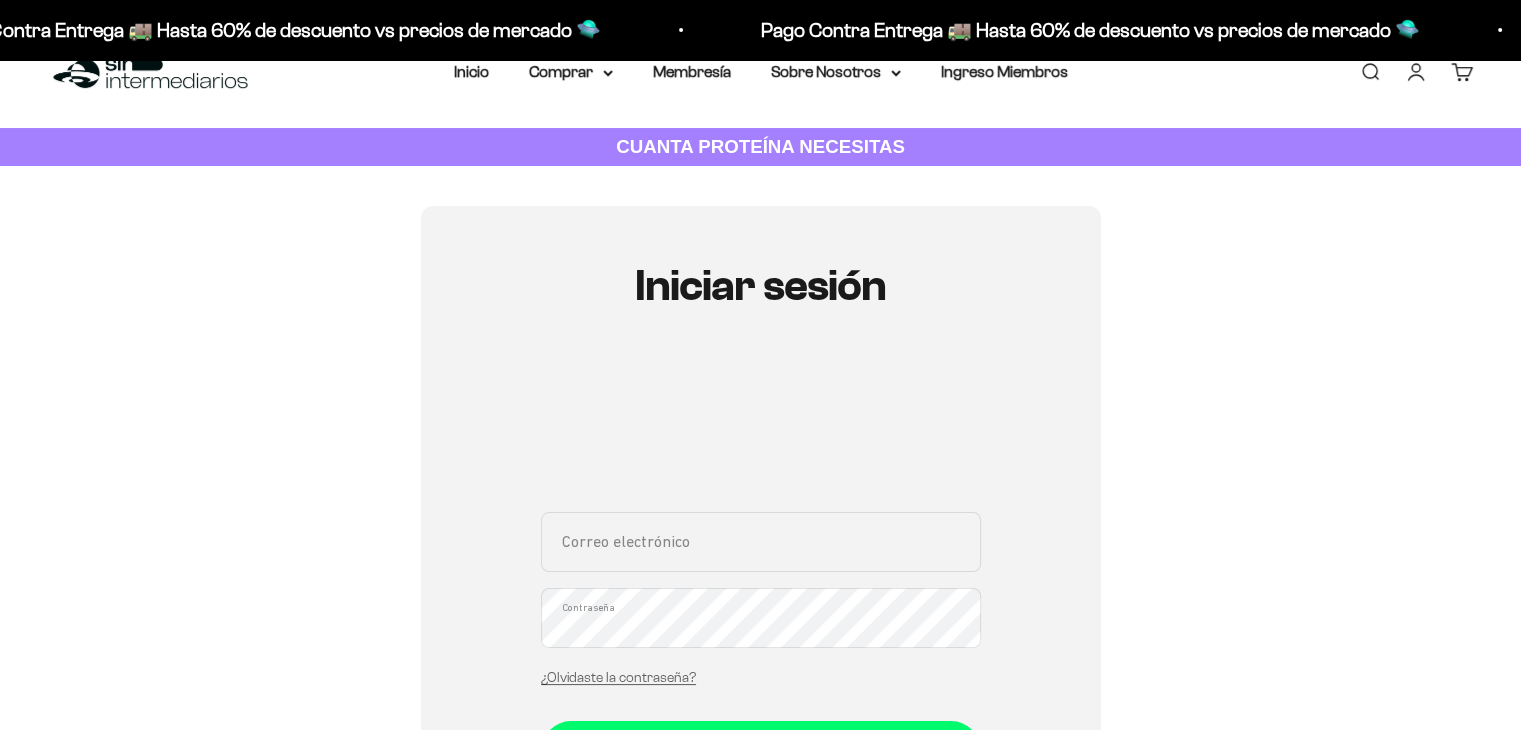 scroll, scrollTop: 47, scrollLeft: 0, axis: vertical 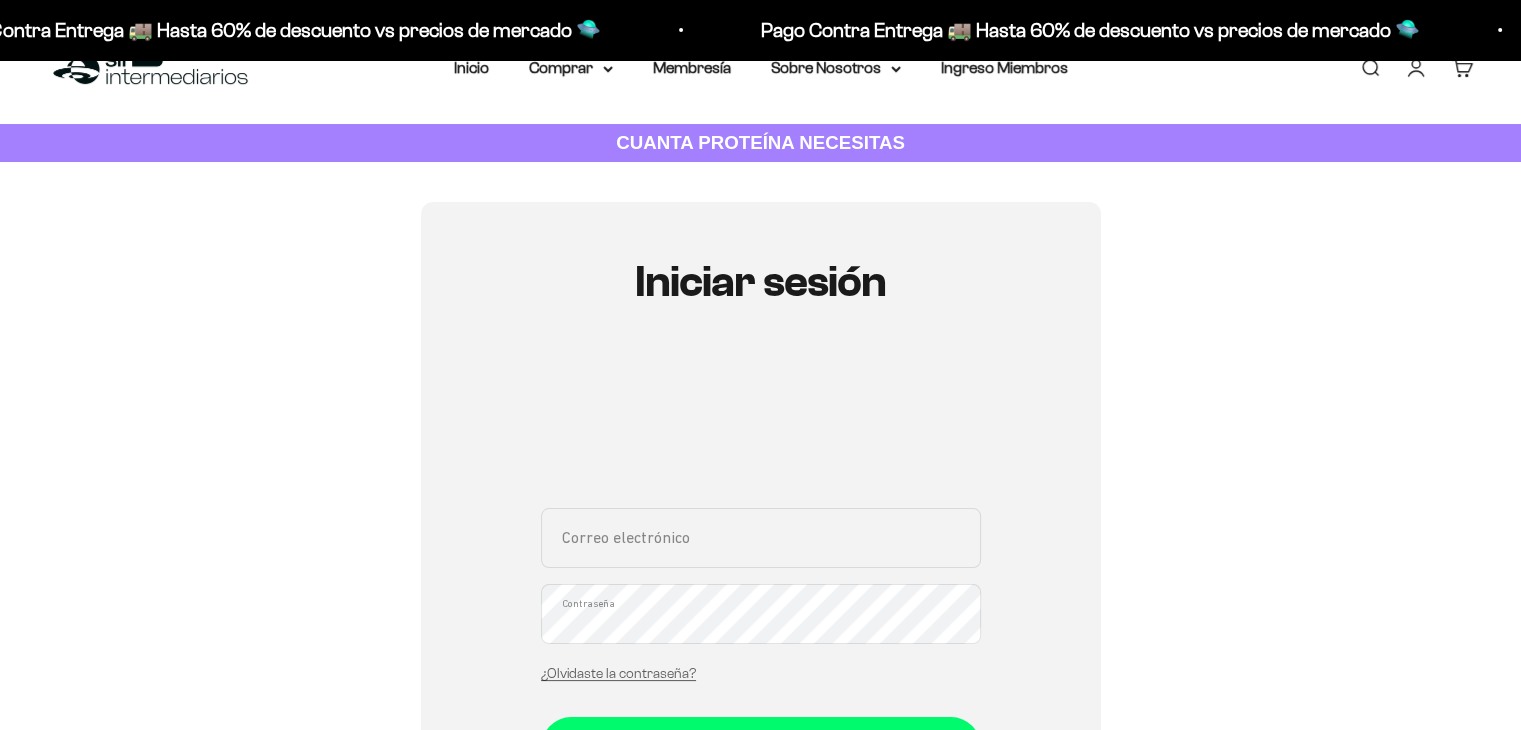 click on "Correo electrónico Contraseña
¿Olvidaste la contraseña?" at bounding box center [761, 601] 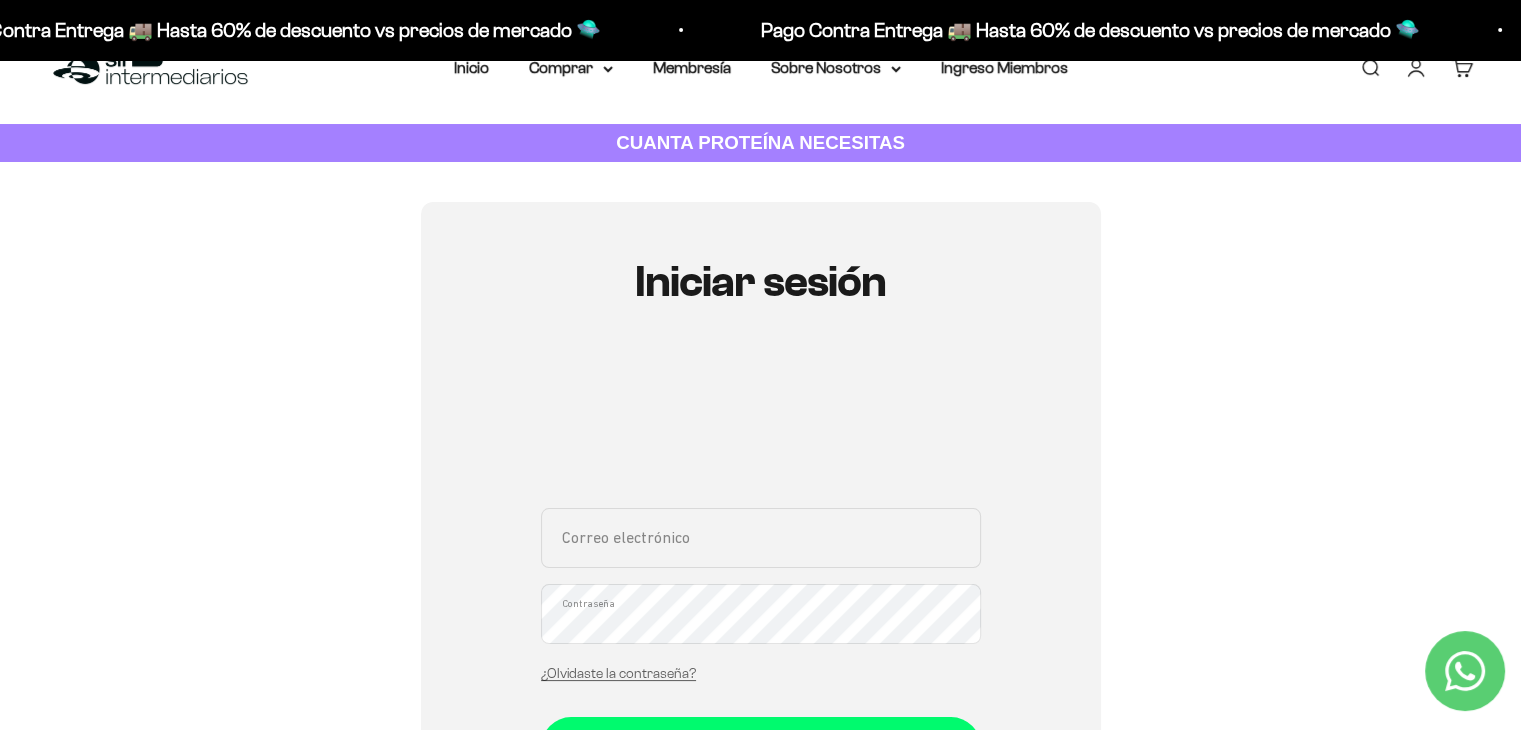 click on "Correo electrónico" at bounding box center [761, 538] 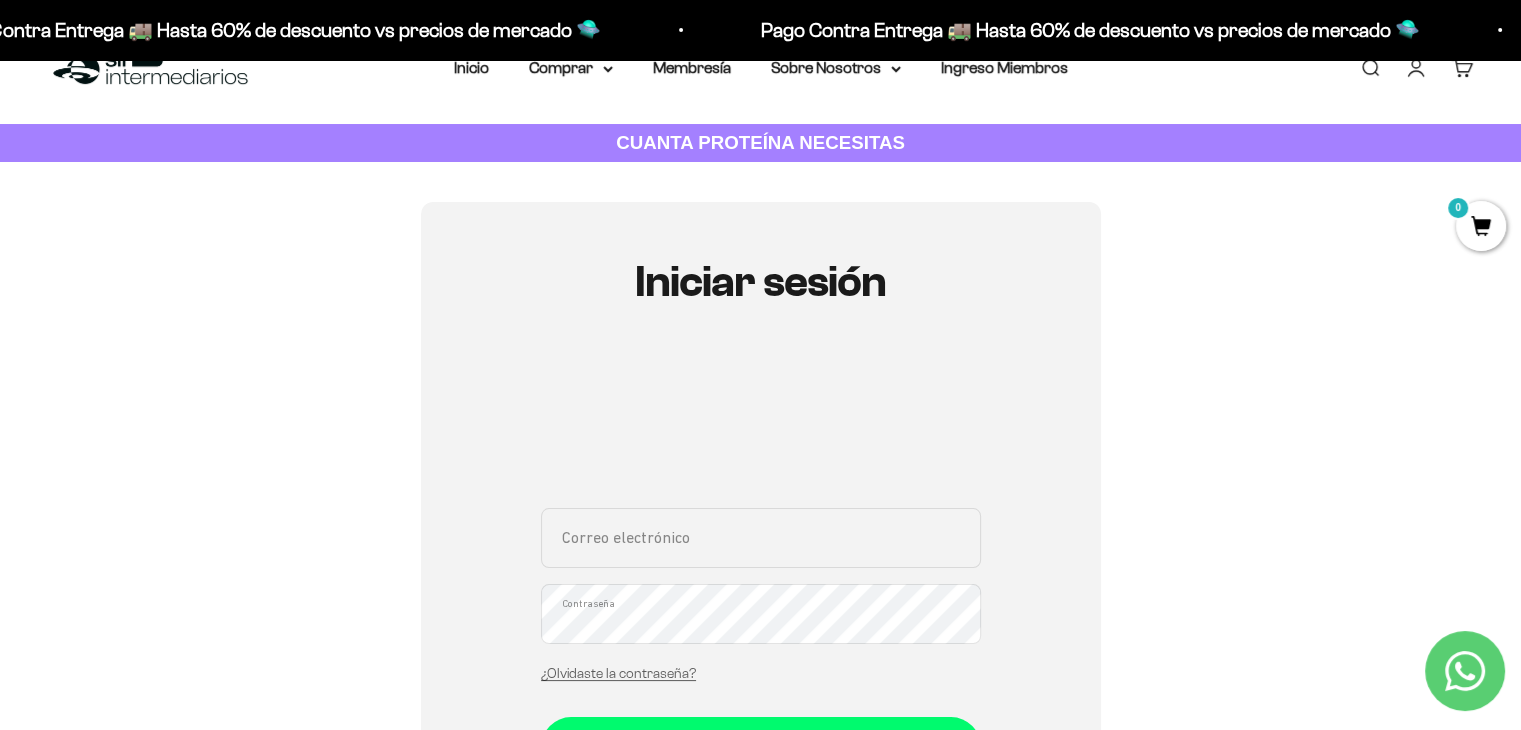 type on "cristiams13@gmail.com" 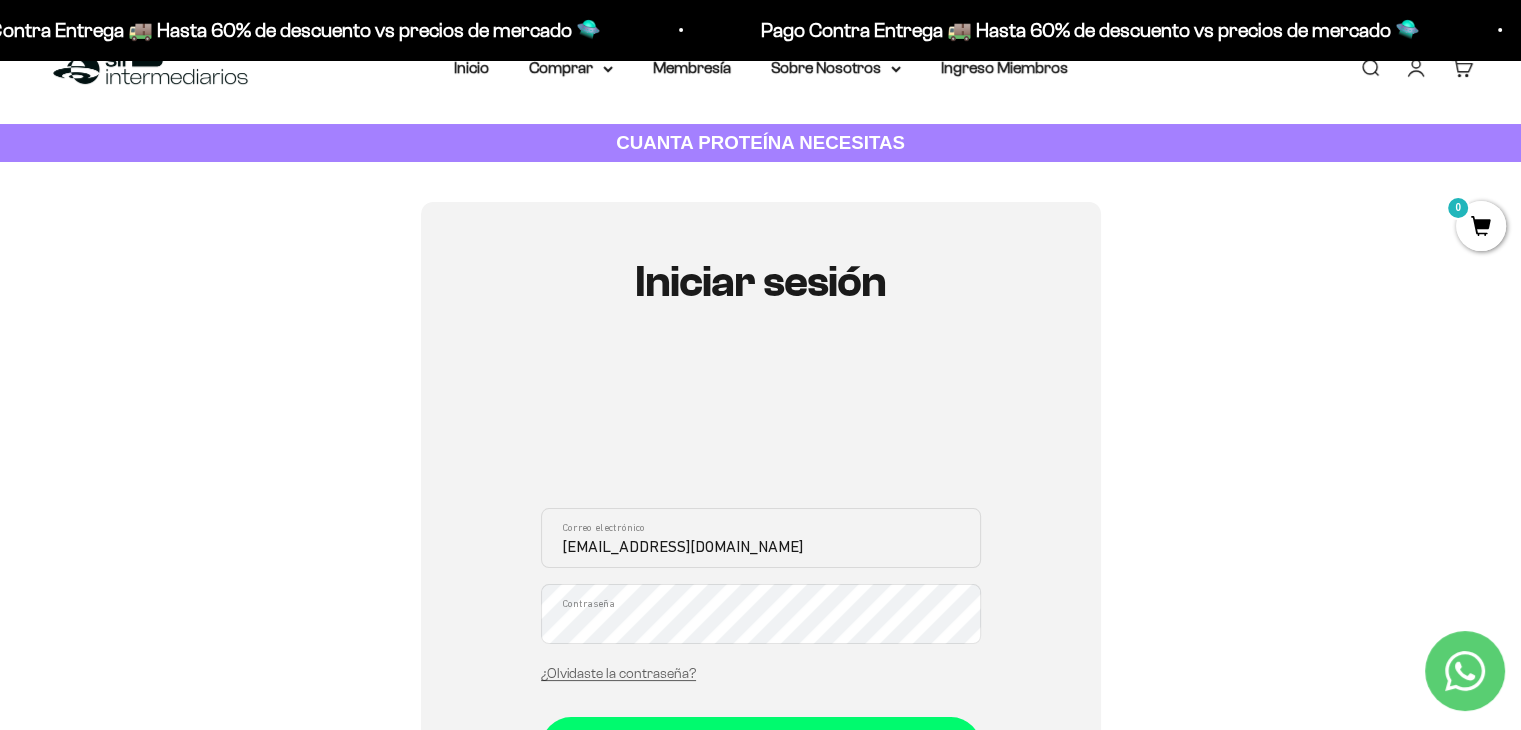 click on "Iniciar sesión" at bounding box center (761, 747) 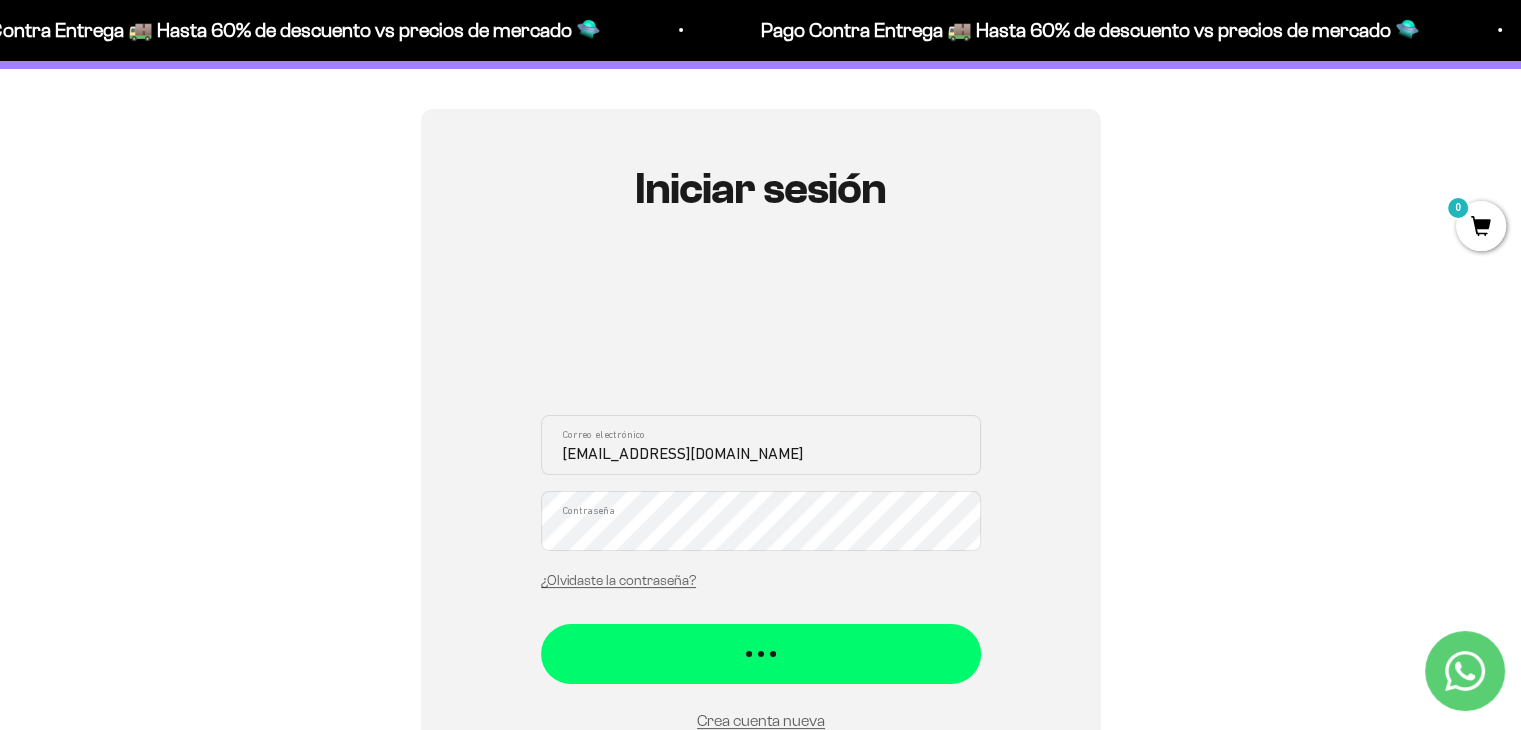 scroll, scrollTop: 163, scrollLeft: 0, axis: vertical 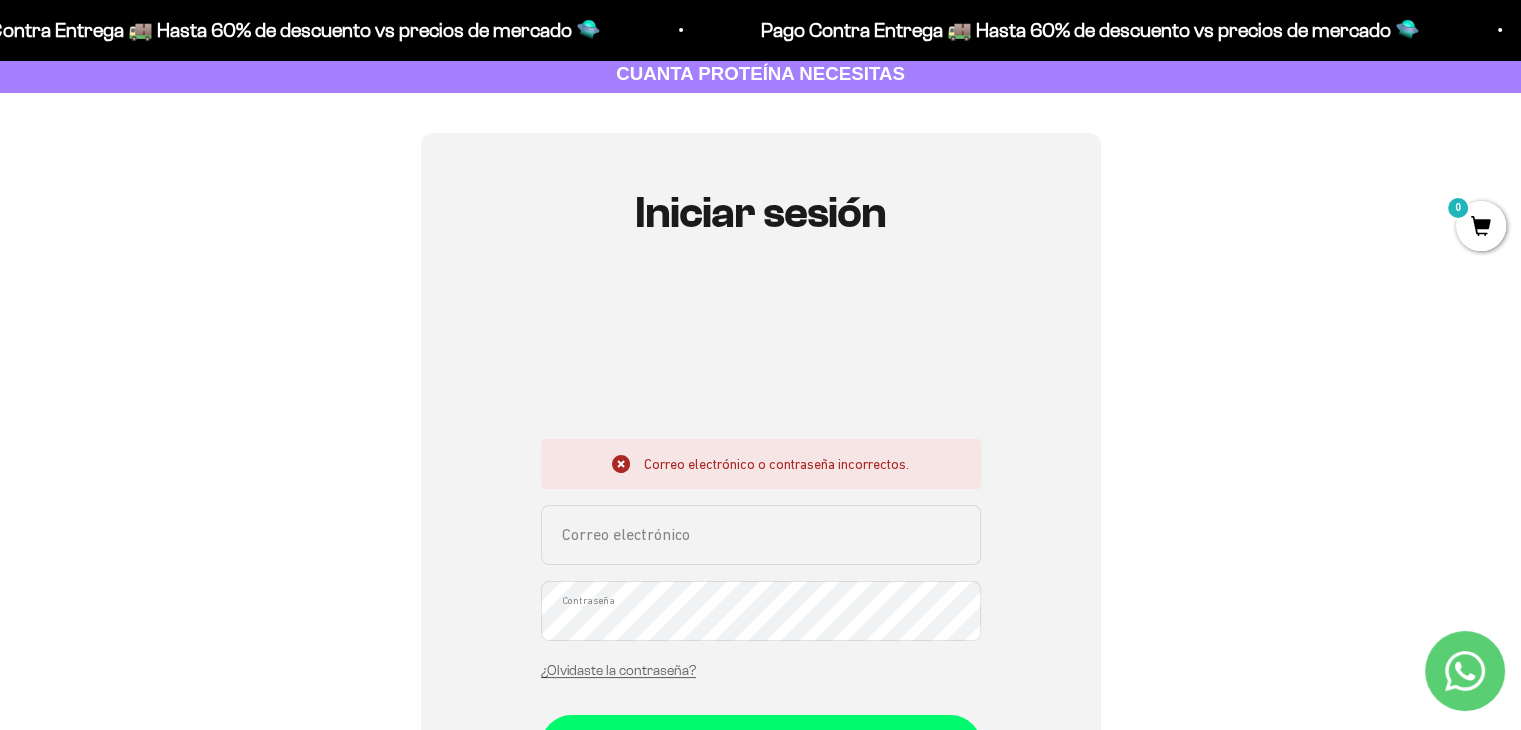 click on "Correo electrónico" at bounding box center (761, 535) 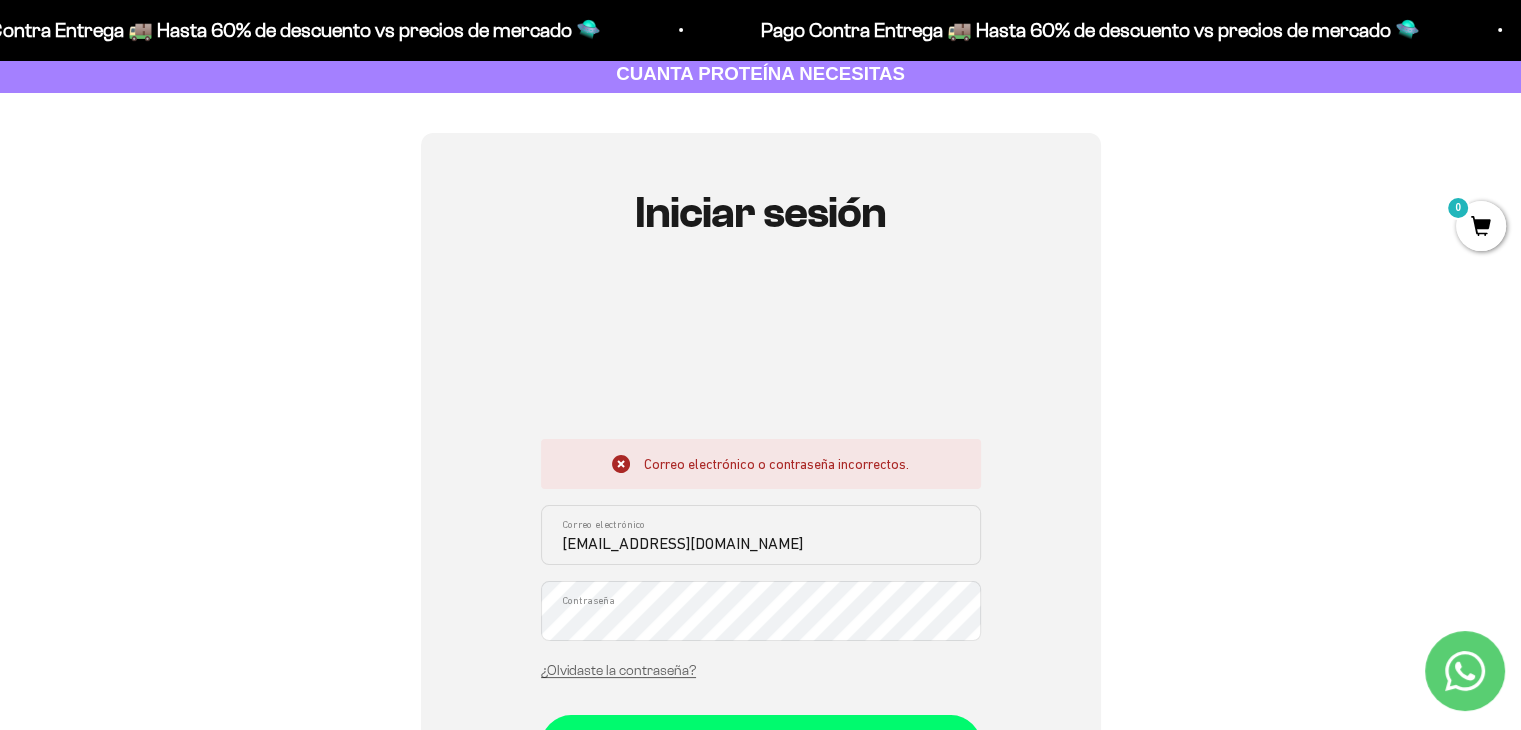 click on "aliherpa11@gmail.com" at bounding box center (761, 535) 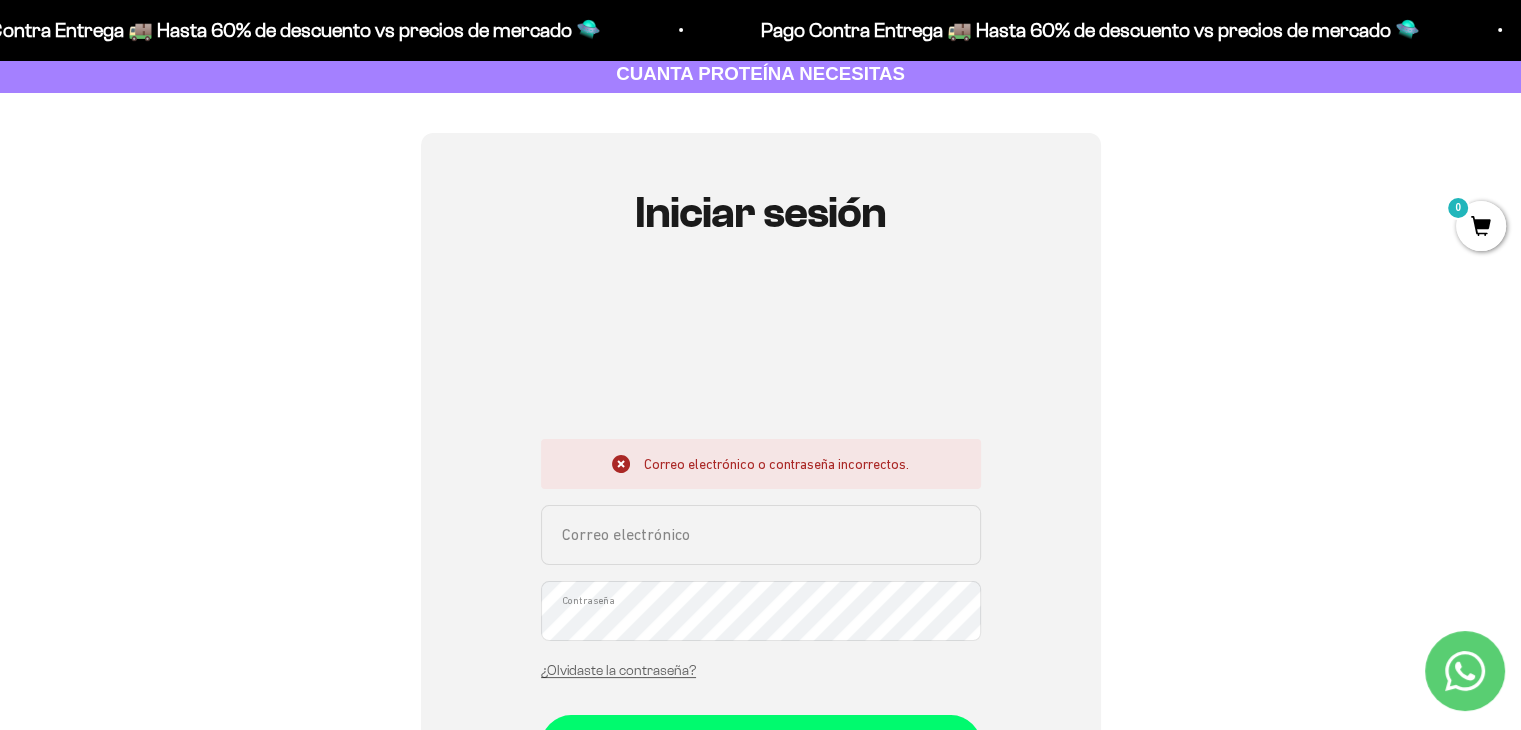 click on "Correo electrónico" at bounding box center [761, 535] 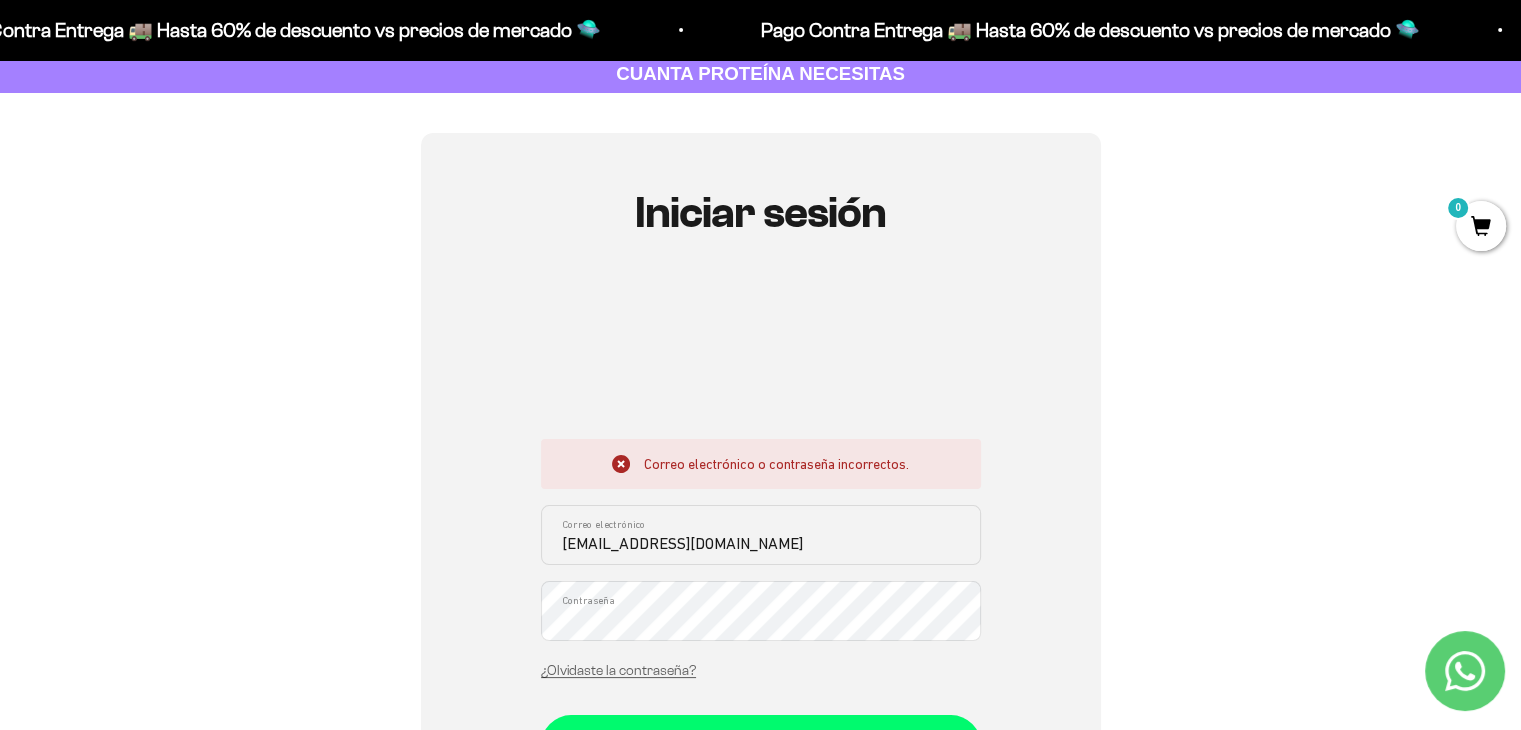 click on "Iniciar sesión" at bounding box center [761, 745] 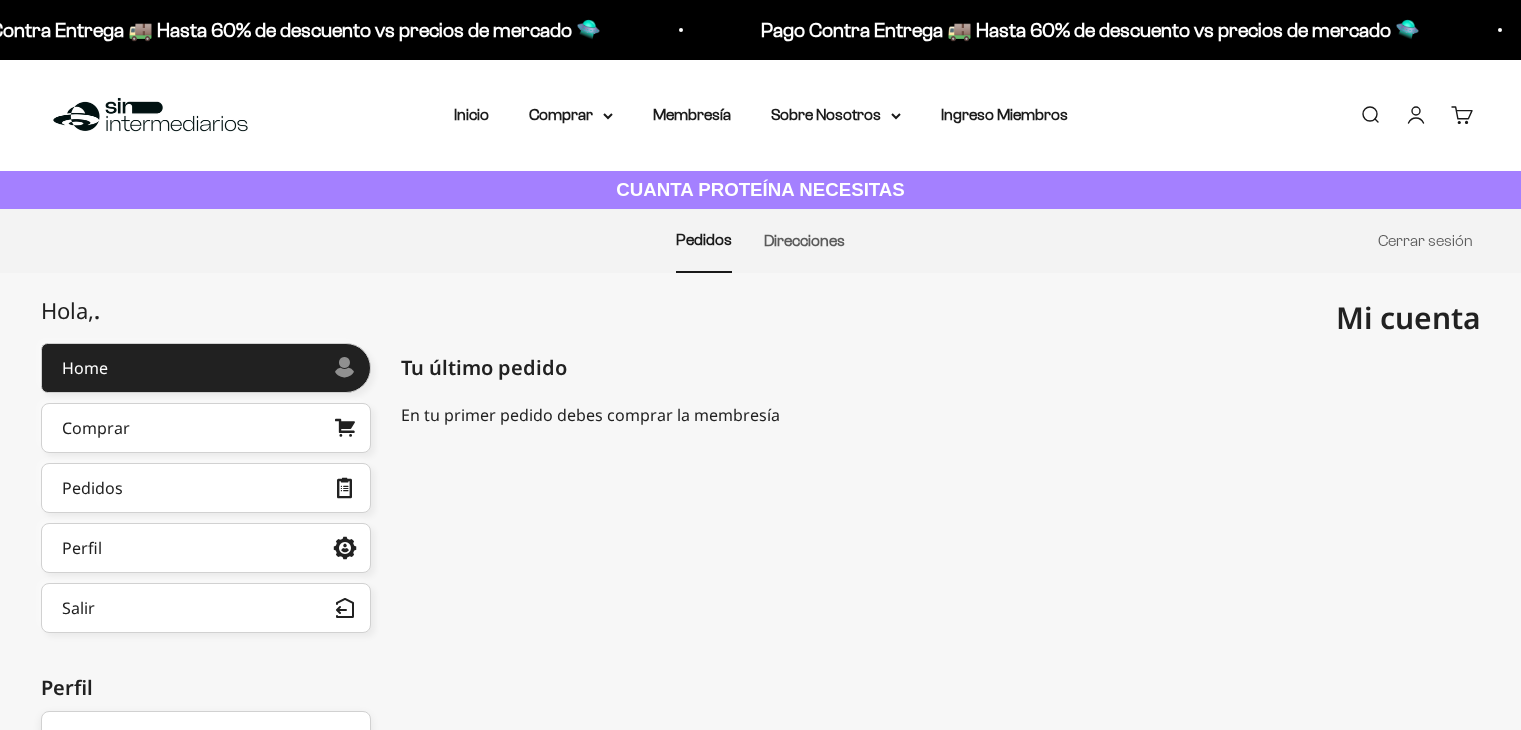 scroll, scrollTop: 0, scrollLeft: 0, axis: both 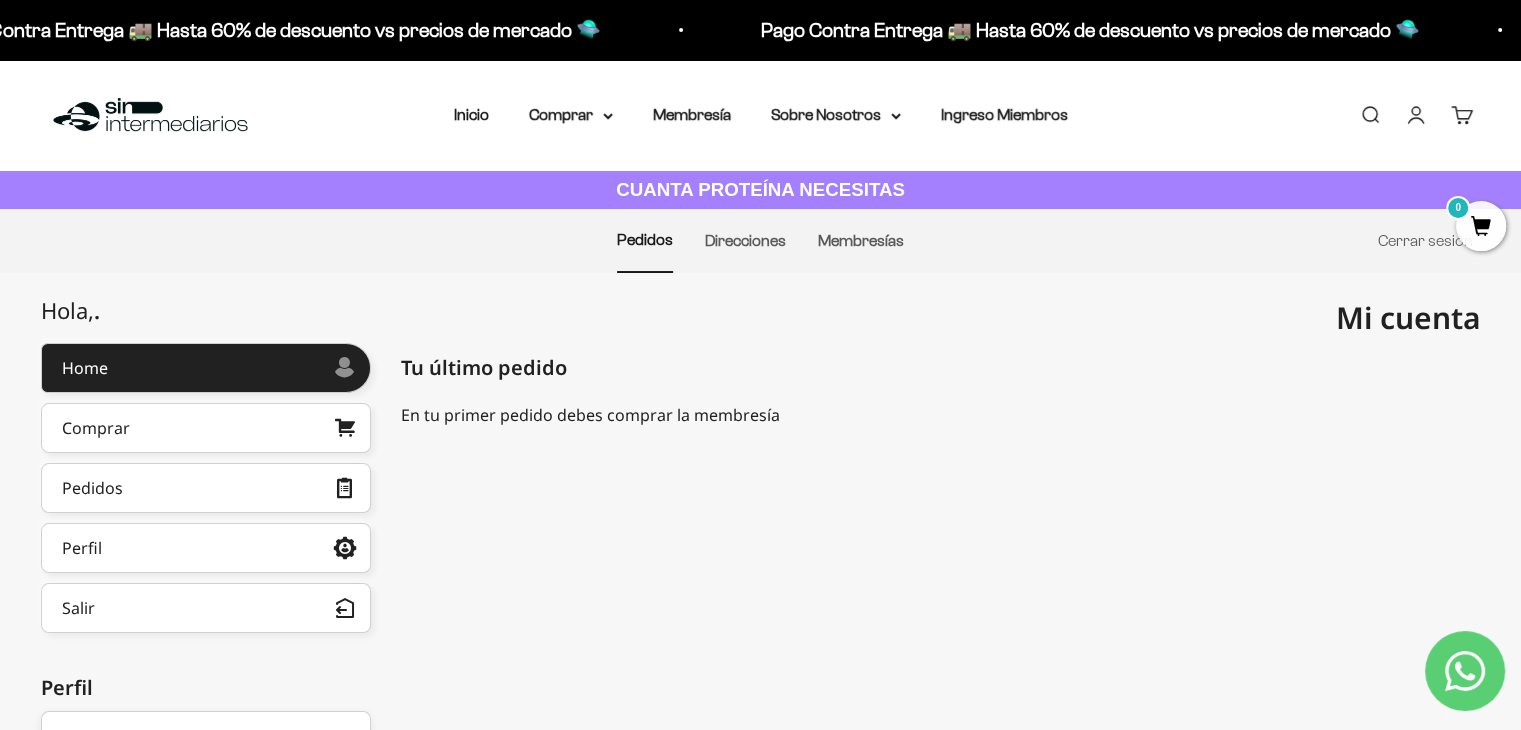 click on "Menú
Buscar
Inicio
Comprar
Proteínas
Ver Todos
Whey
Iso Vegan Pancakes Pre-Entreno 0" at bounding box center [760, 115] 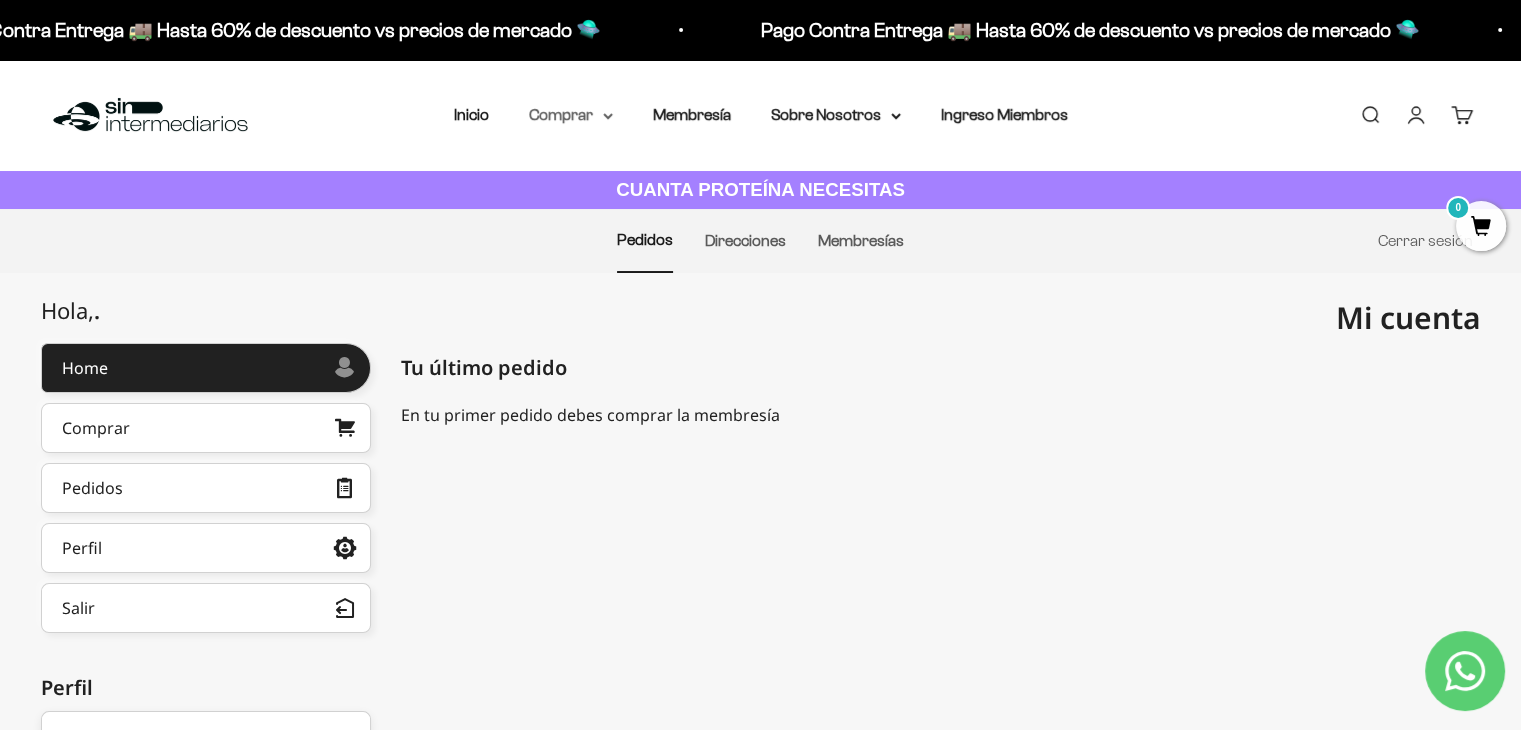 click on "Comprar" at bounding box center (571, 115) 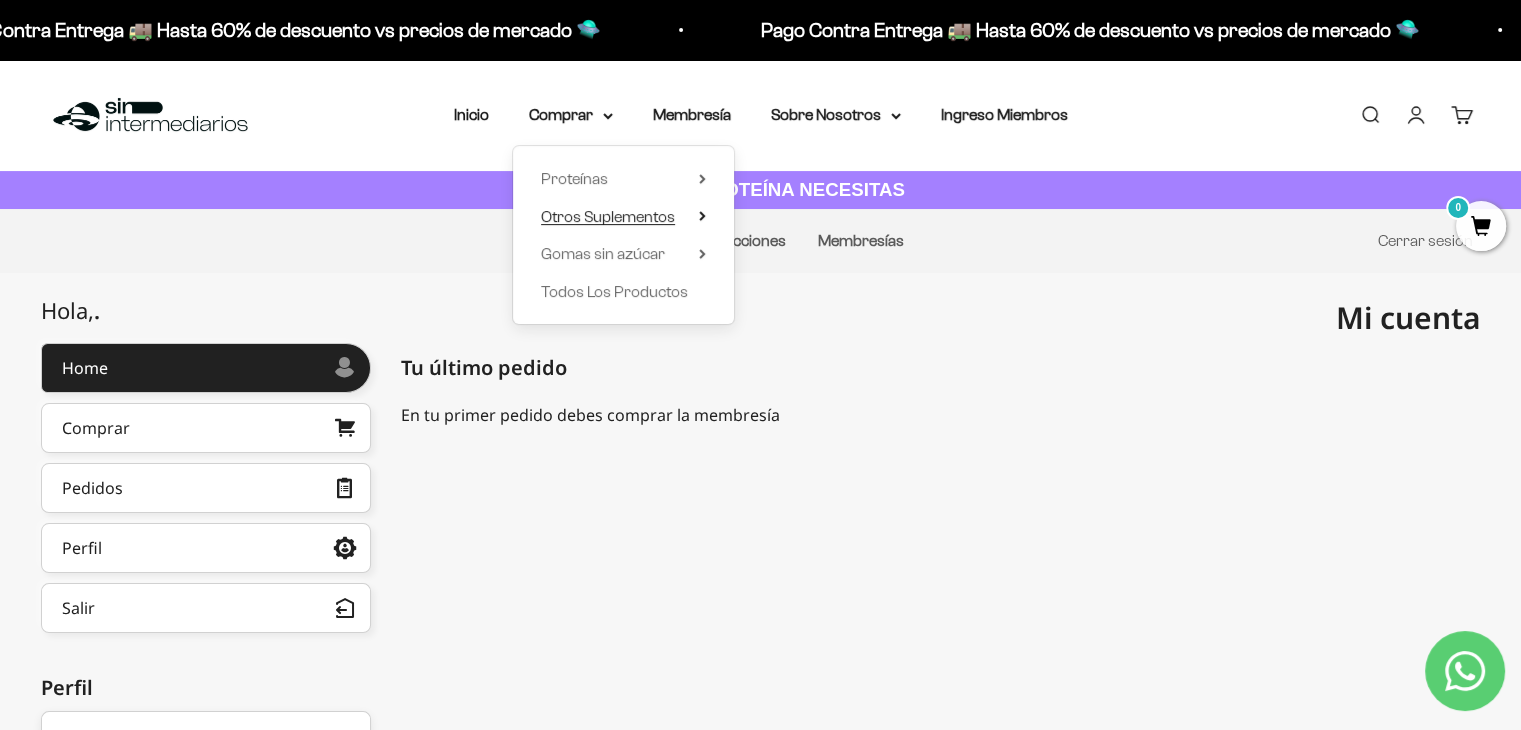 click on "Otros Suplementos" at bounding box center (608, 217) 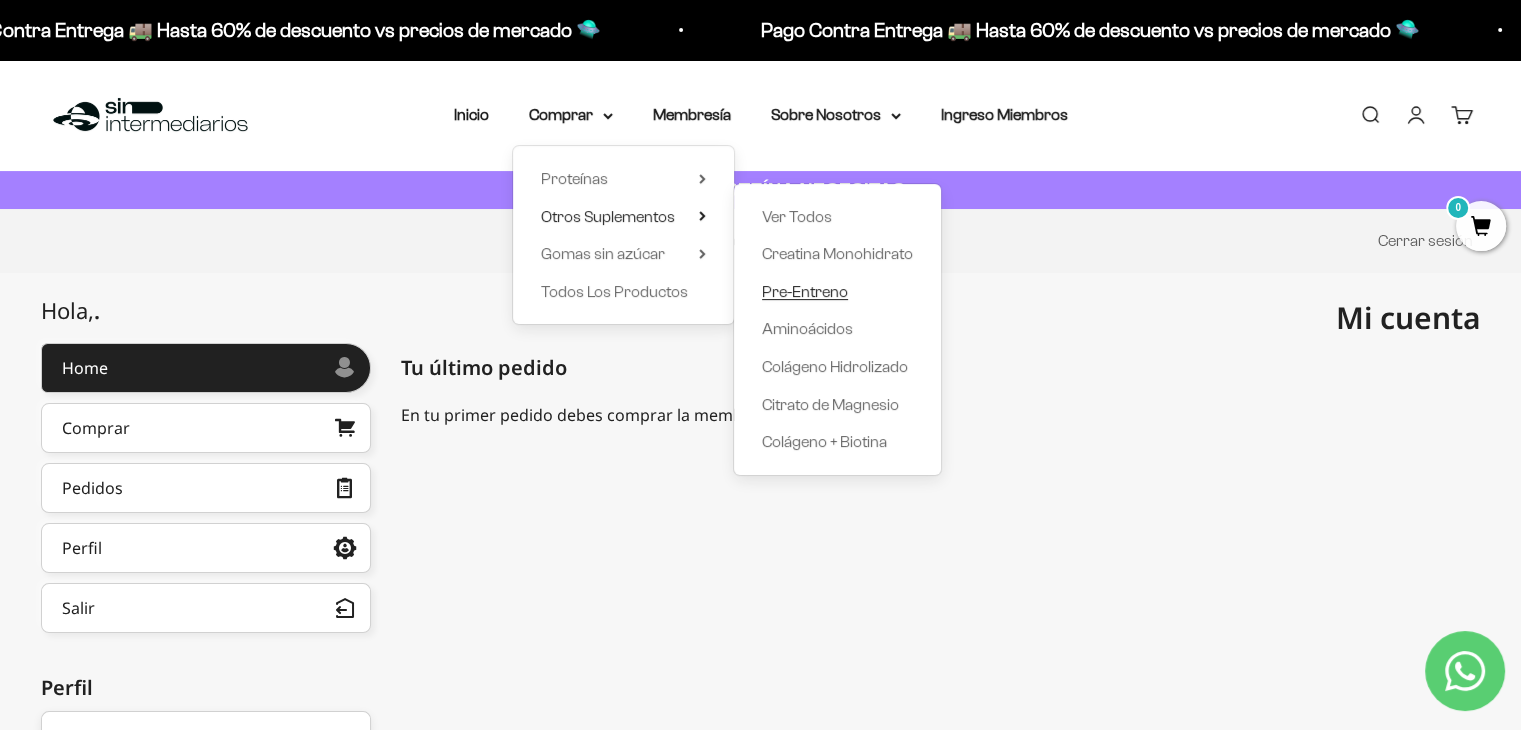click on "Pre-Entreno" at bounding box center [805, 291] 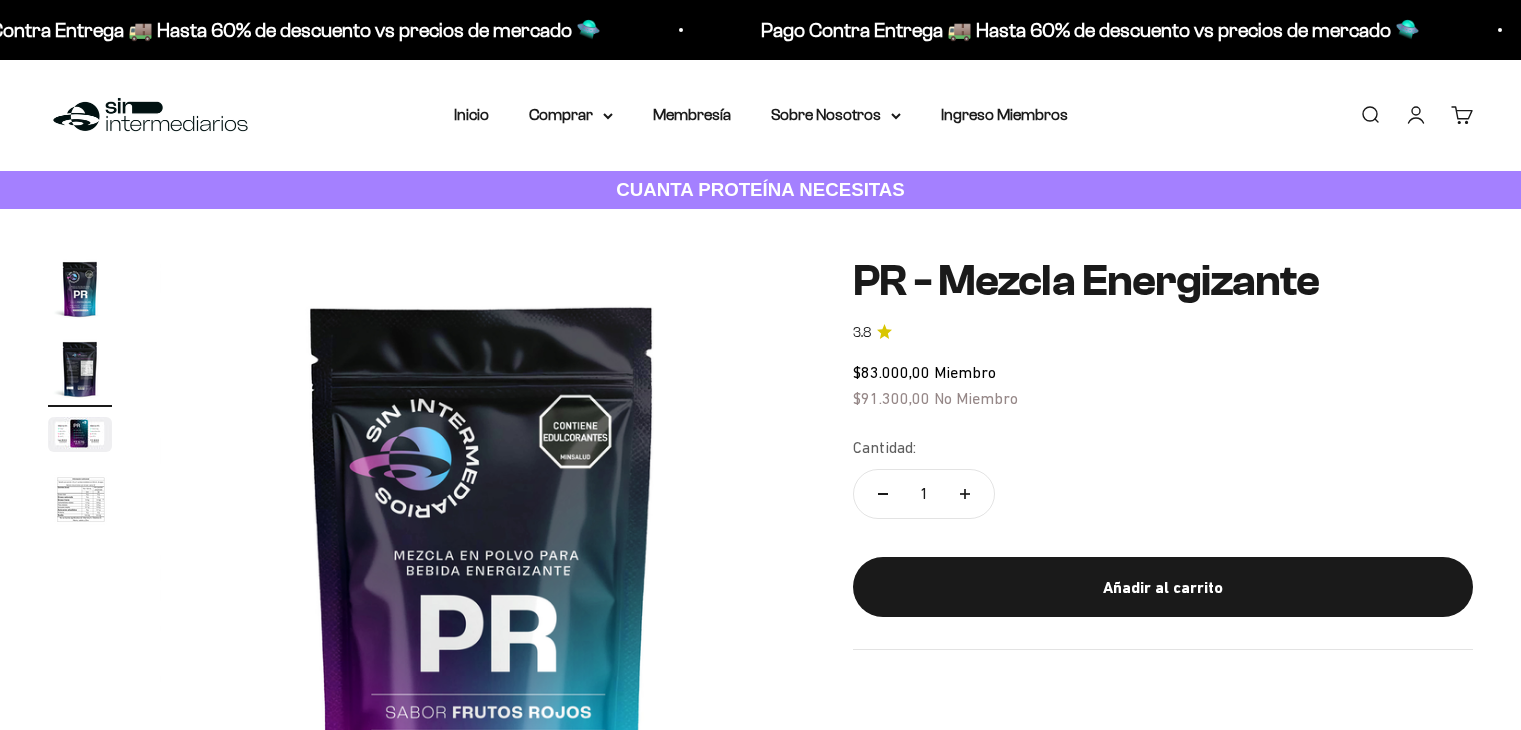scroll, scrollTop: 0, scrollLeft: 0, axis: both 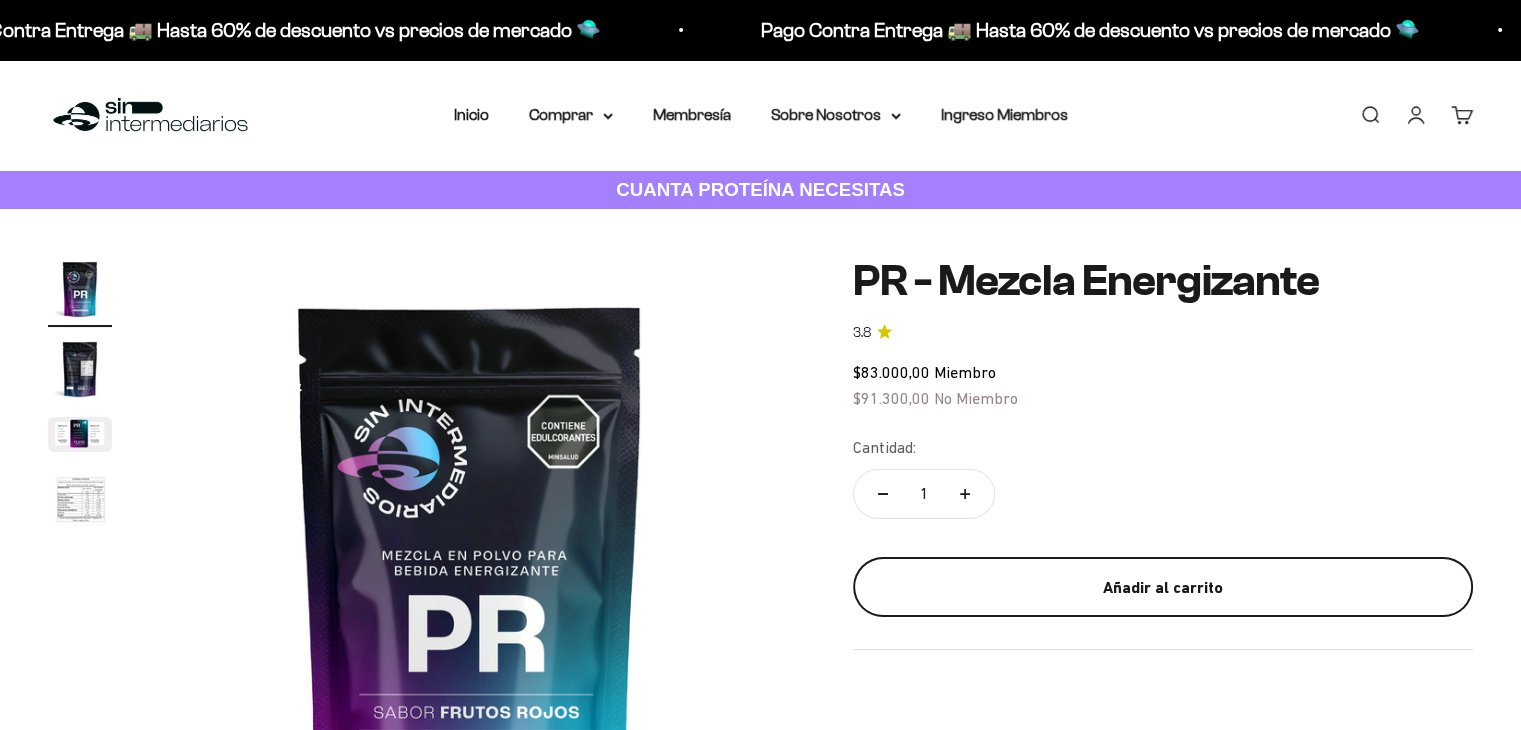 click on "Añadir al carrito" at bounding box center (1163, 587) 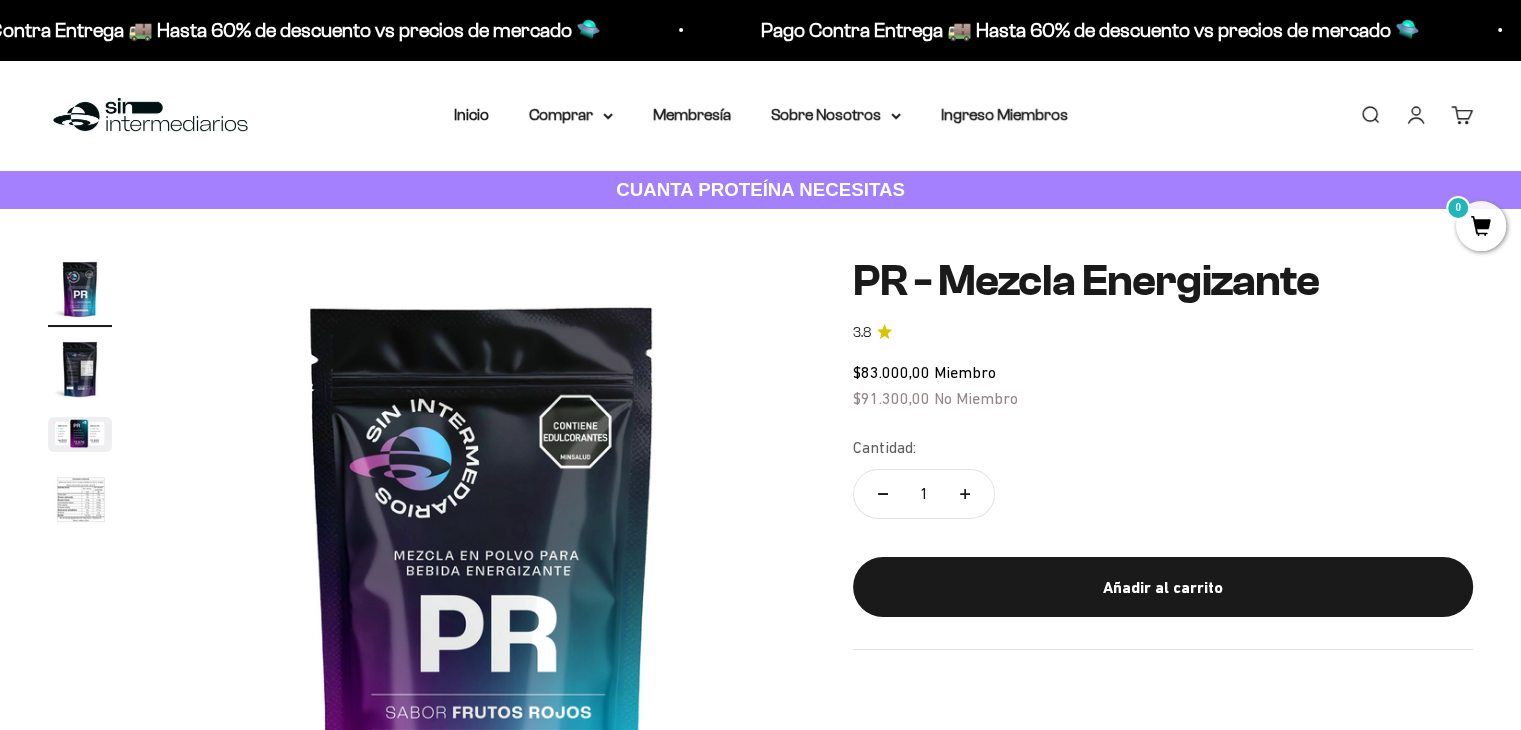 scroll, scrollTop: 0, scrollLeft: 0, axis: both 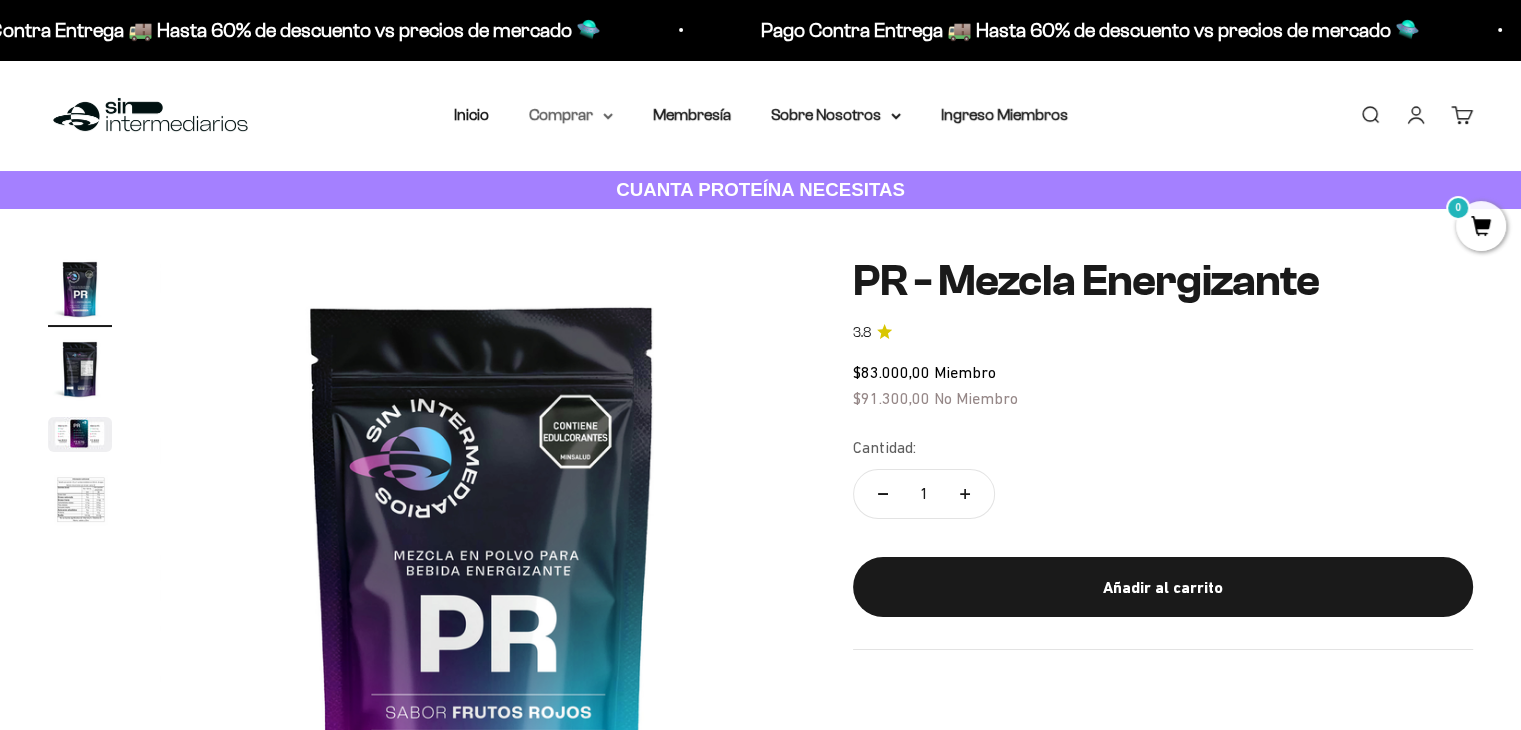 click on "Comprar" at bounding box center (571, 115) 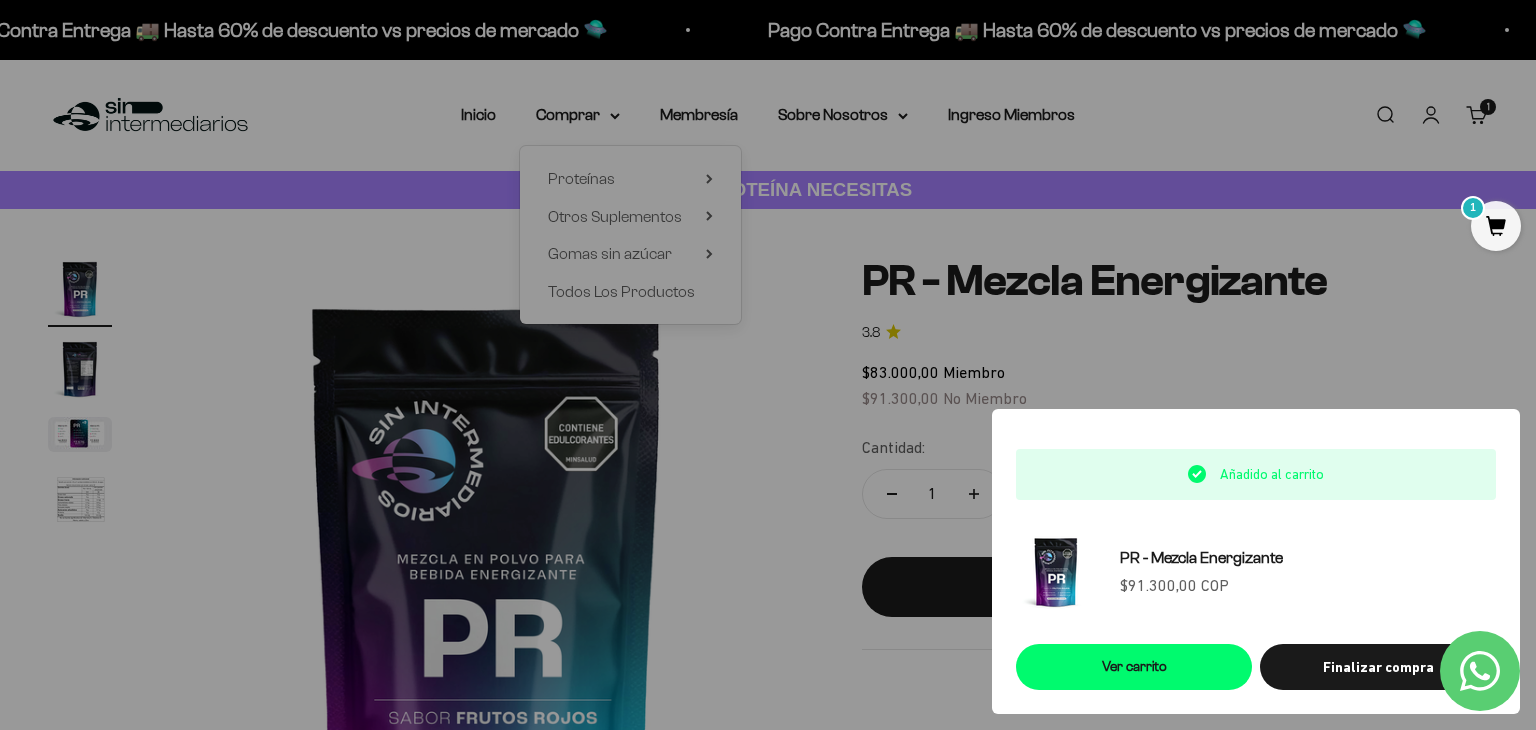 click at bounding box center [768, 365] 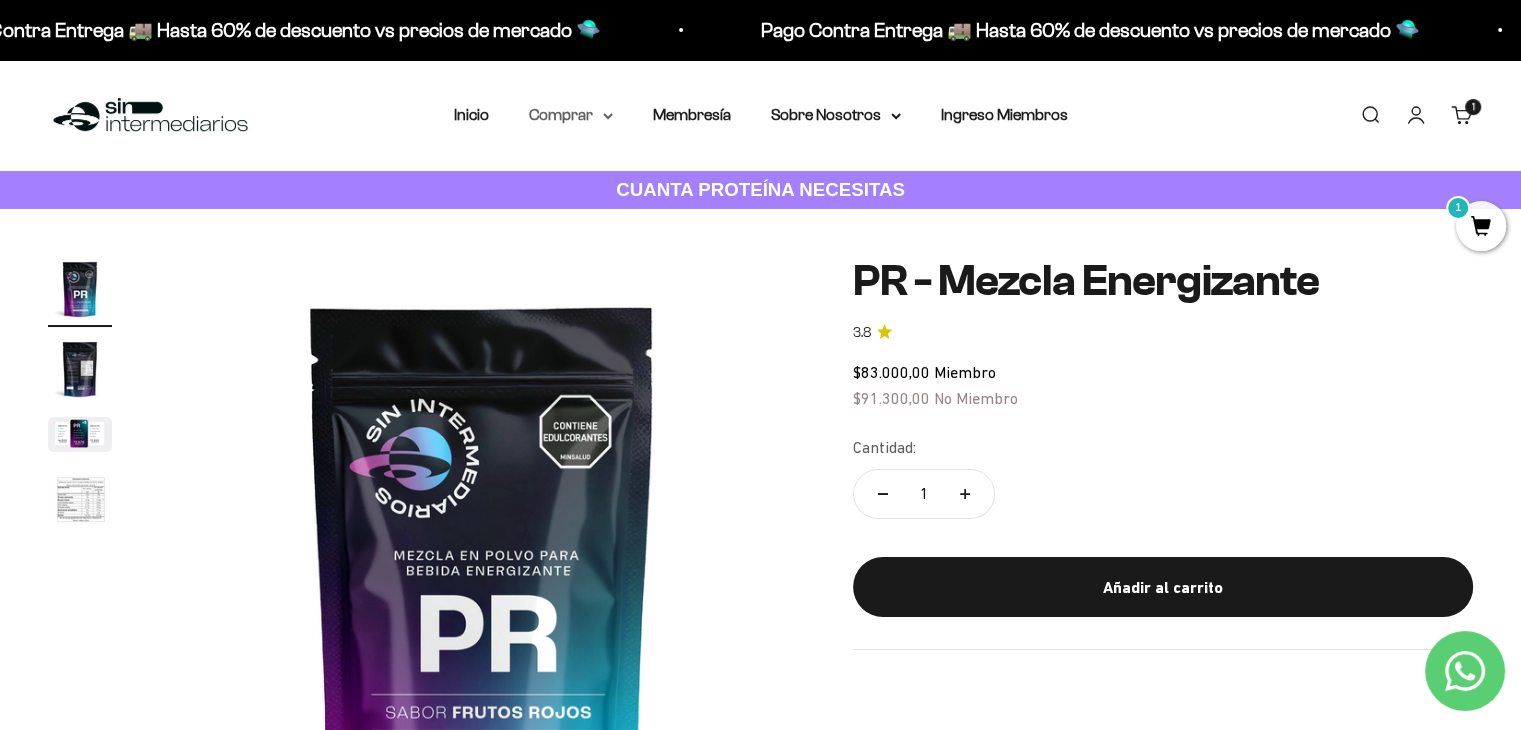 click on "Comprar" at bounding box center [571, 115] 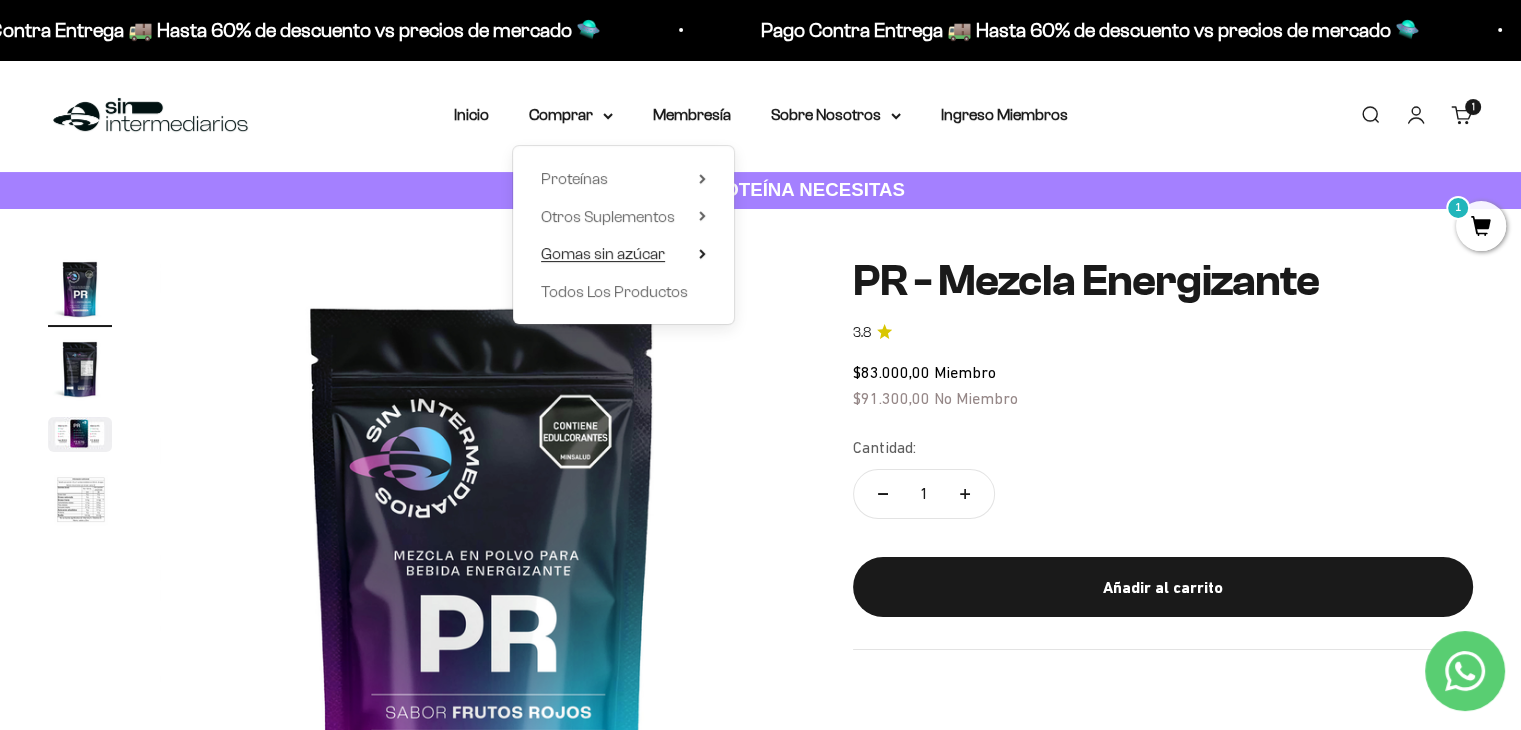 click on "Gomas sin azúcar" at bounding box center (603, 253) 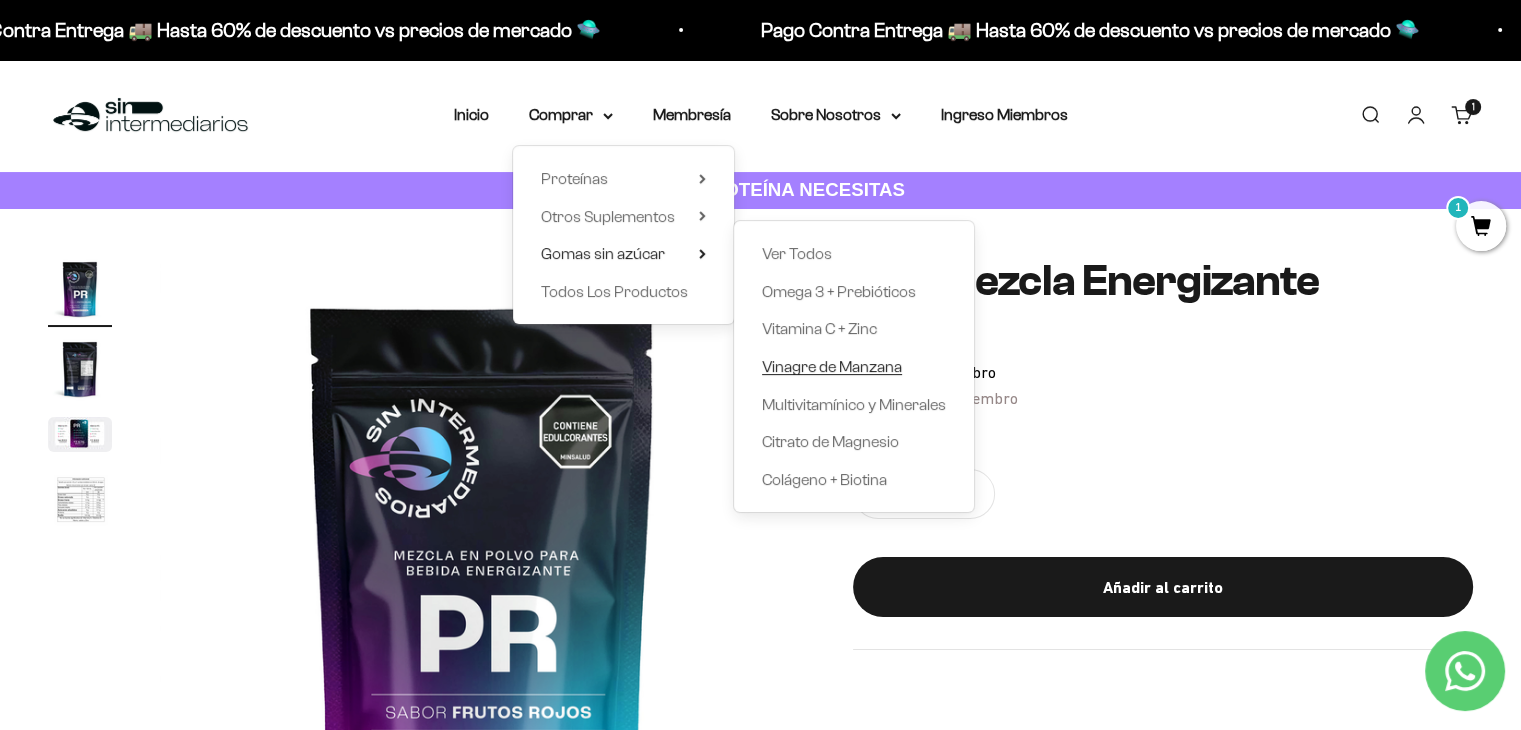 click on "Vinagre de Manzana" at bounding box center (832, 366) 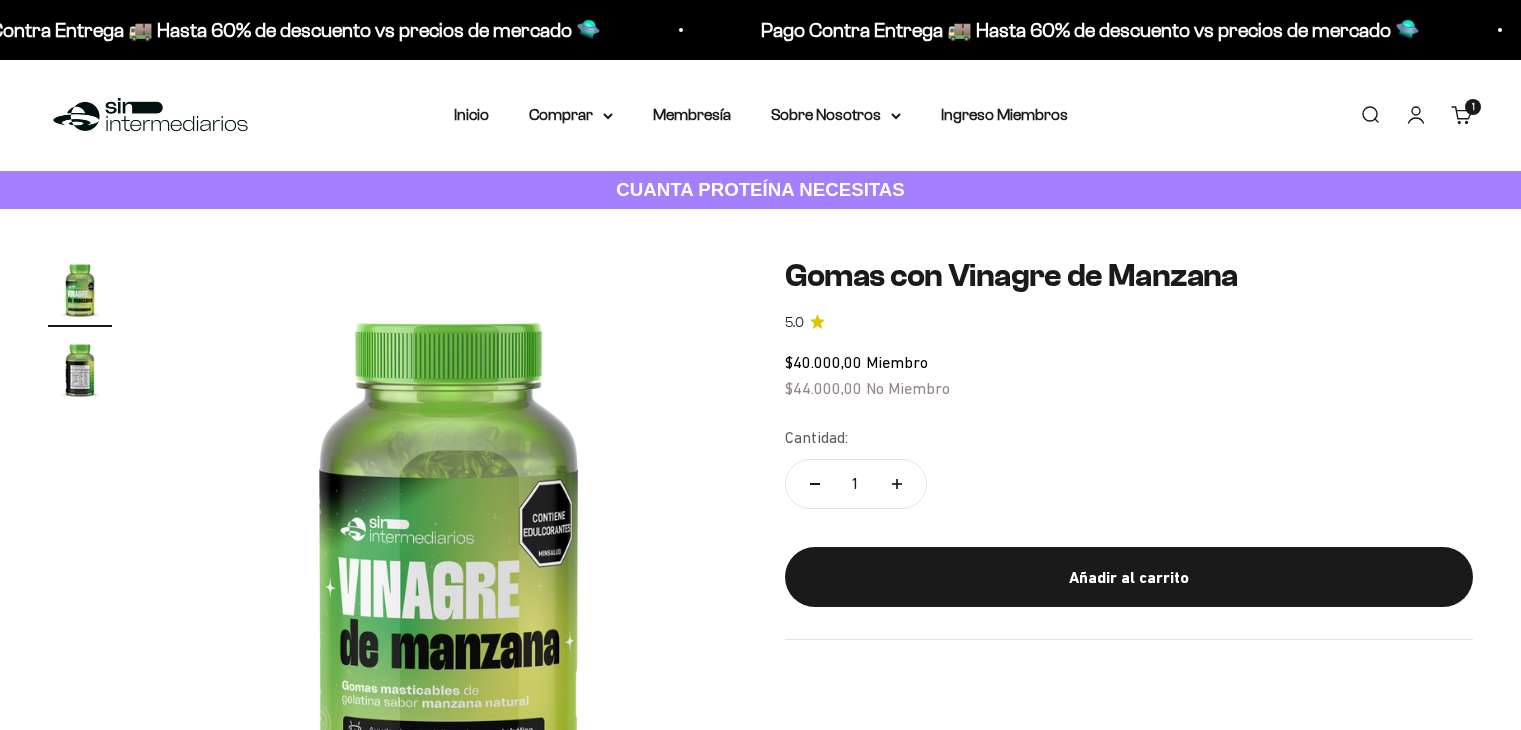 scroll, scrollTop: 0, scrollLeft: 0, axis: both 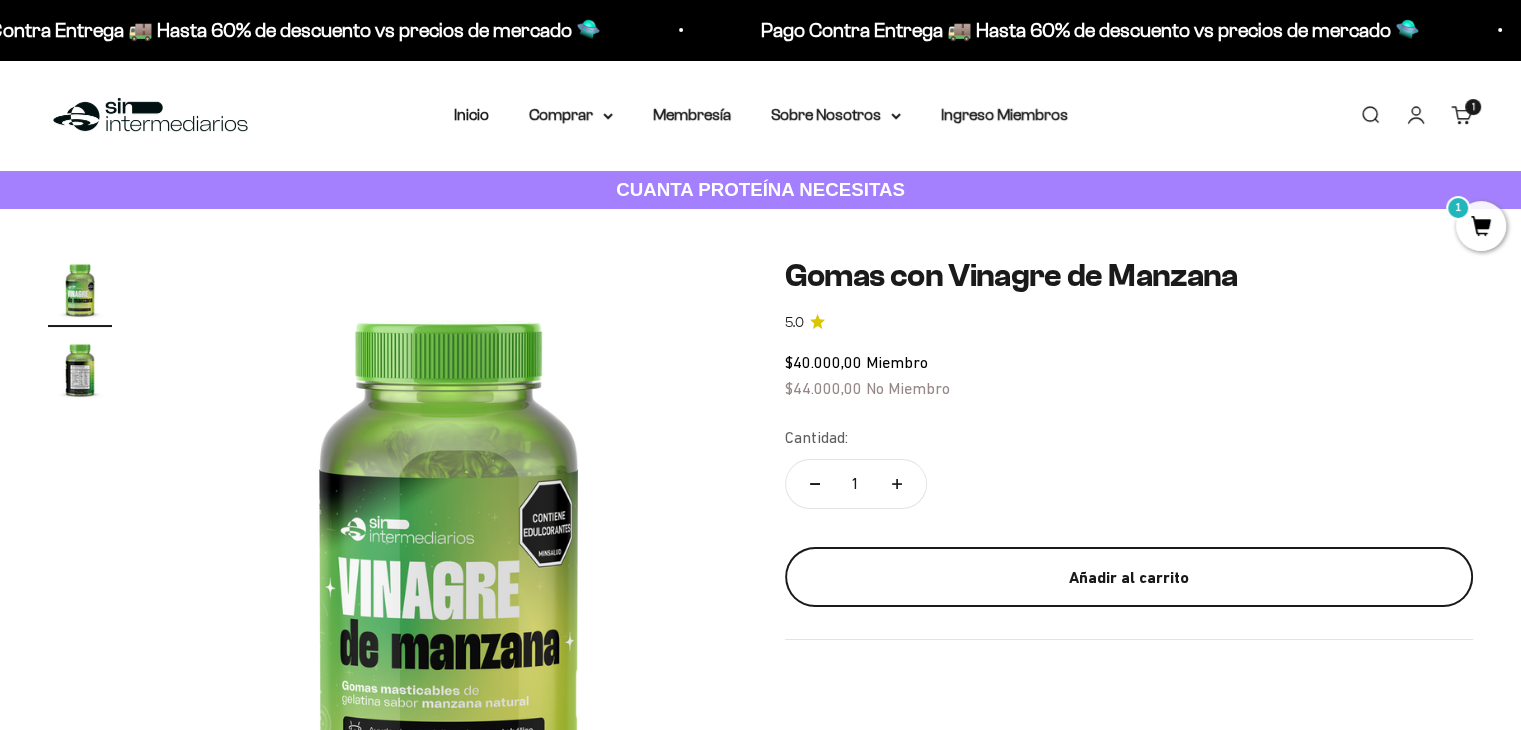 click on "Añadir al carrito" at bounding box center (1129, 577) 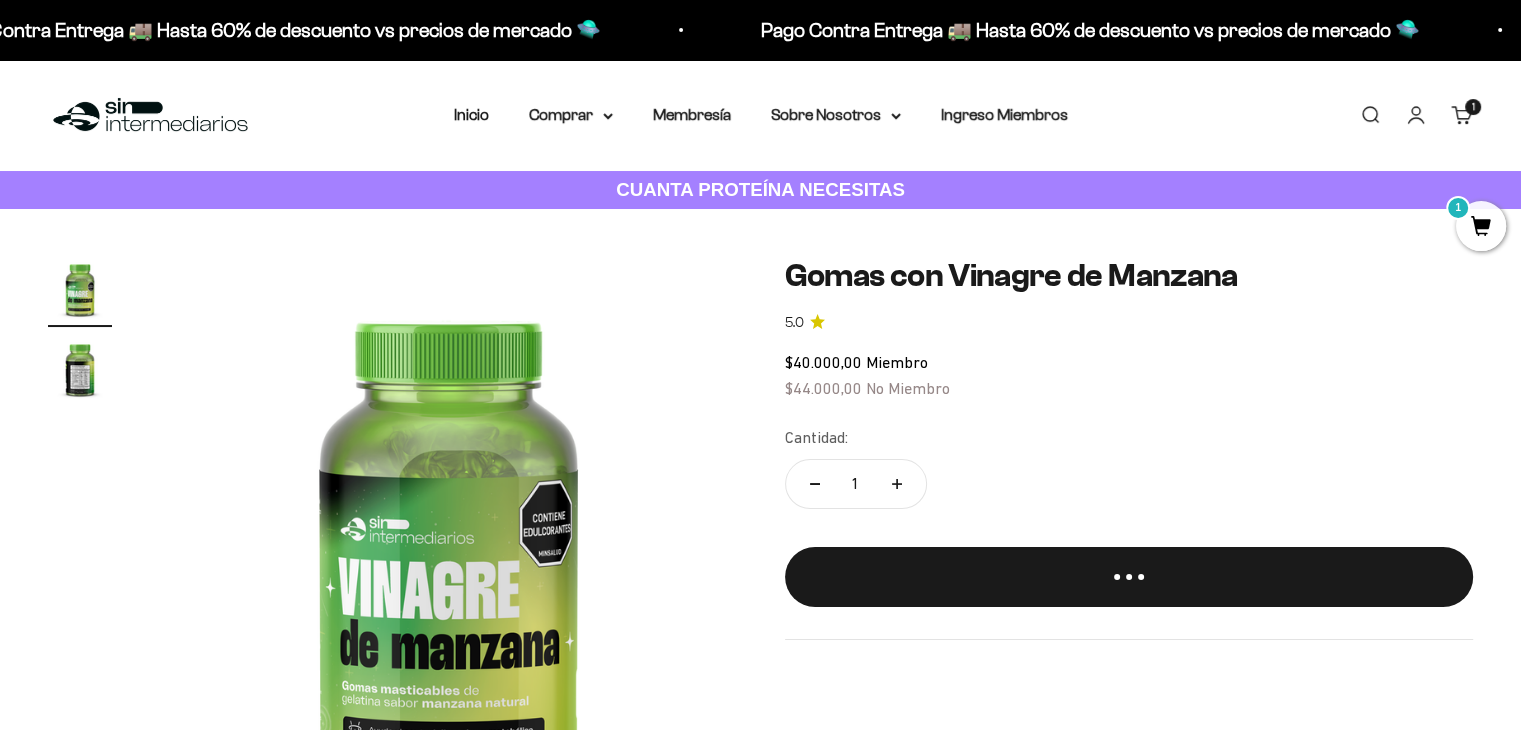 click on "Inicio
Comprar
Proteínas
Ver Todos
Whey
Iso
Vegan" at bounding box center (761, 115) 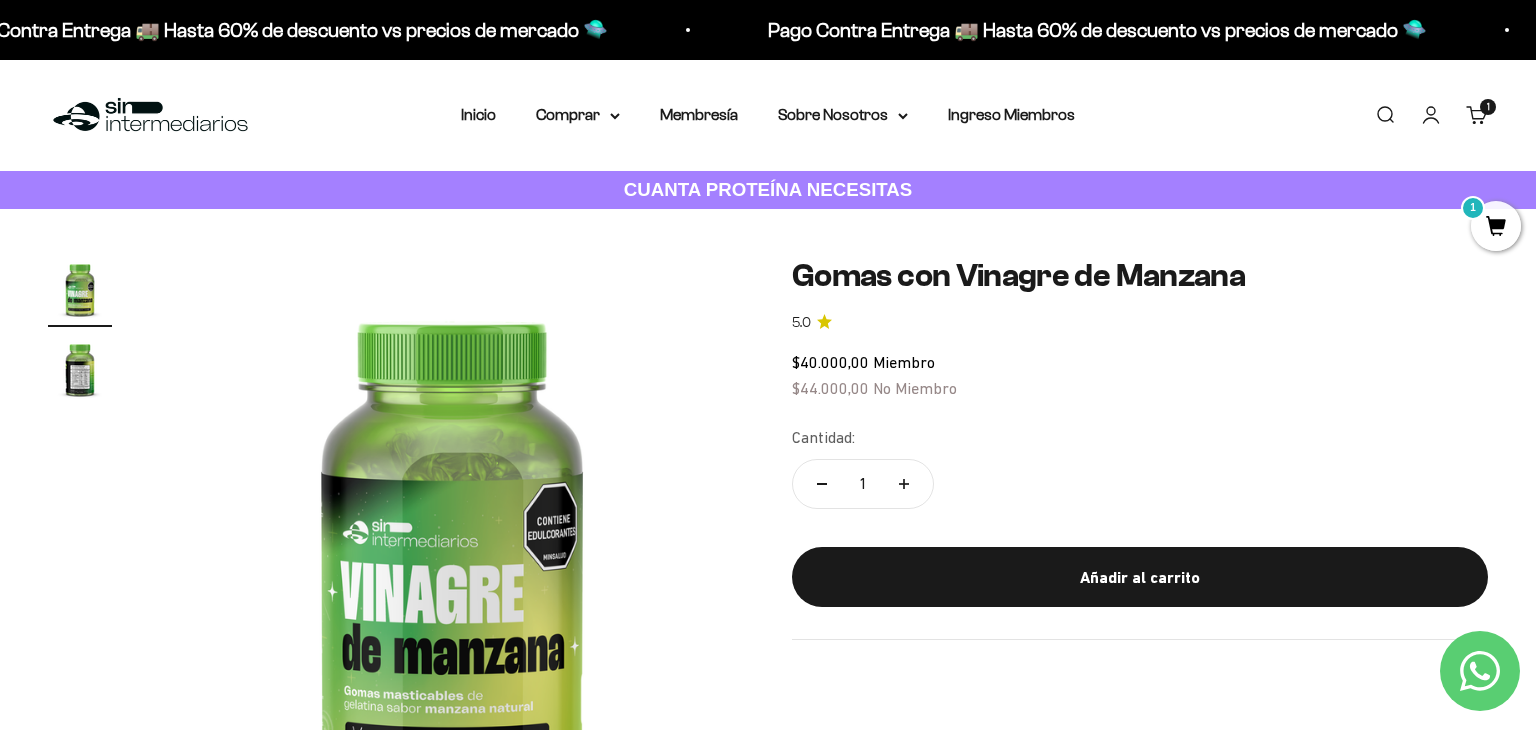 click at bounding box center (768, 365) 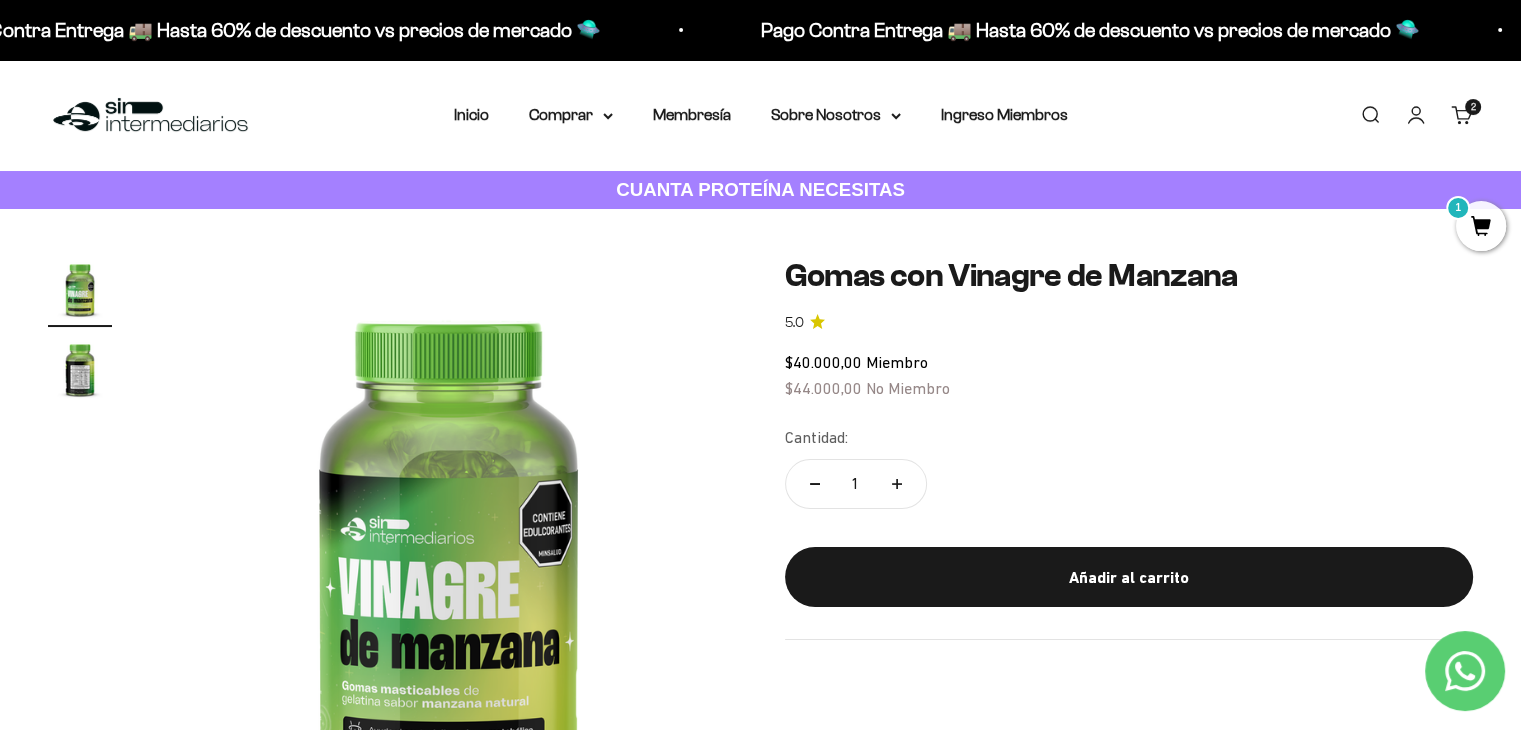 click on "Comprar" at bounding box center (571, 115) 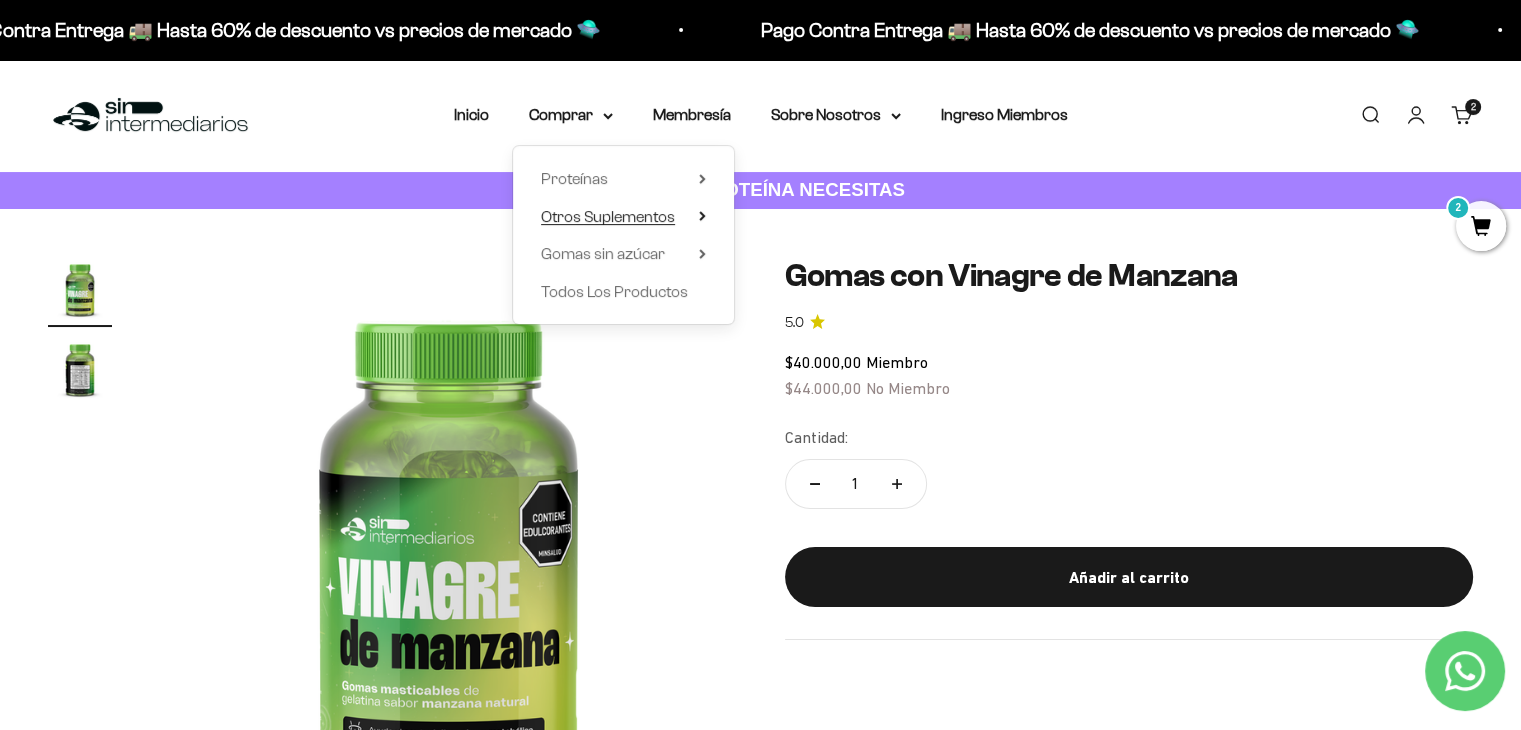 click on "Otros Suplementos" at bounding box center [608, 216] 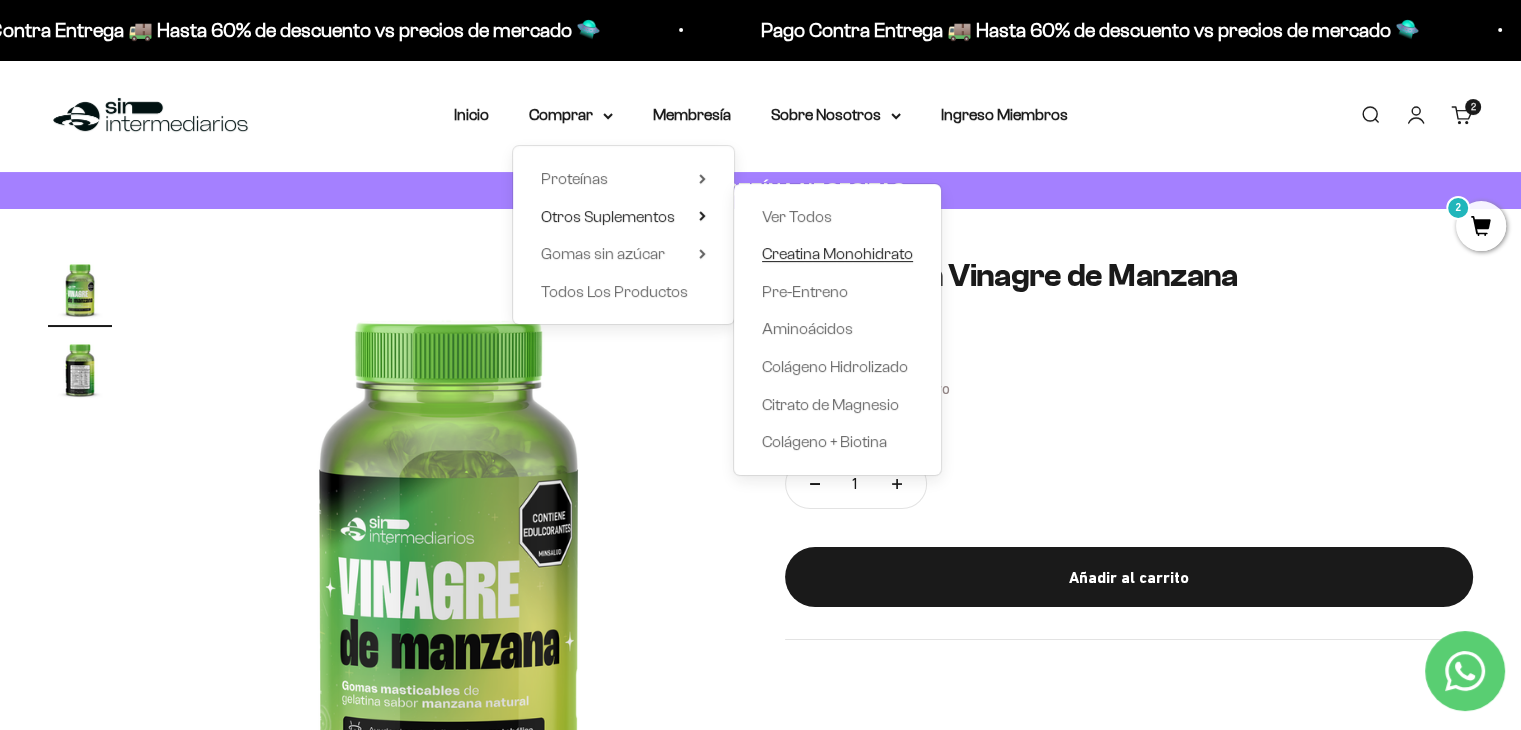 click on "Creatina Monohidrato" at bounding box center (837, 253) 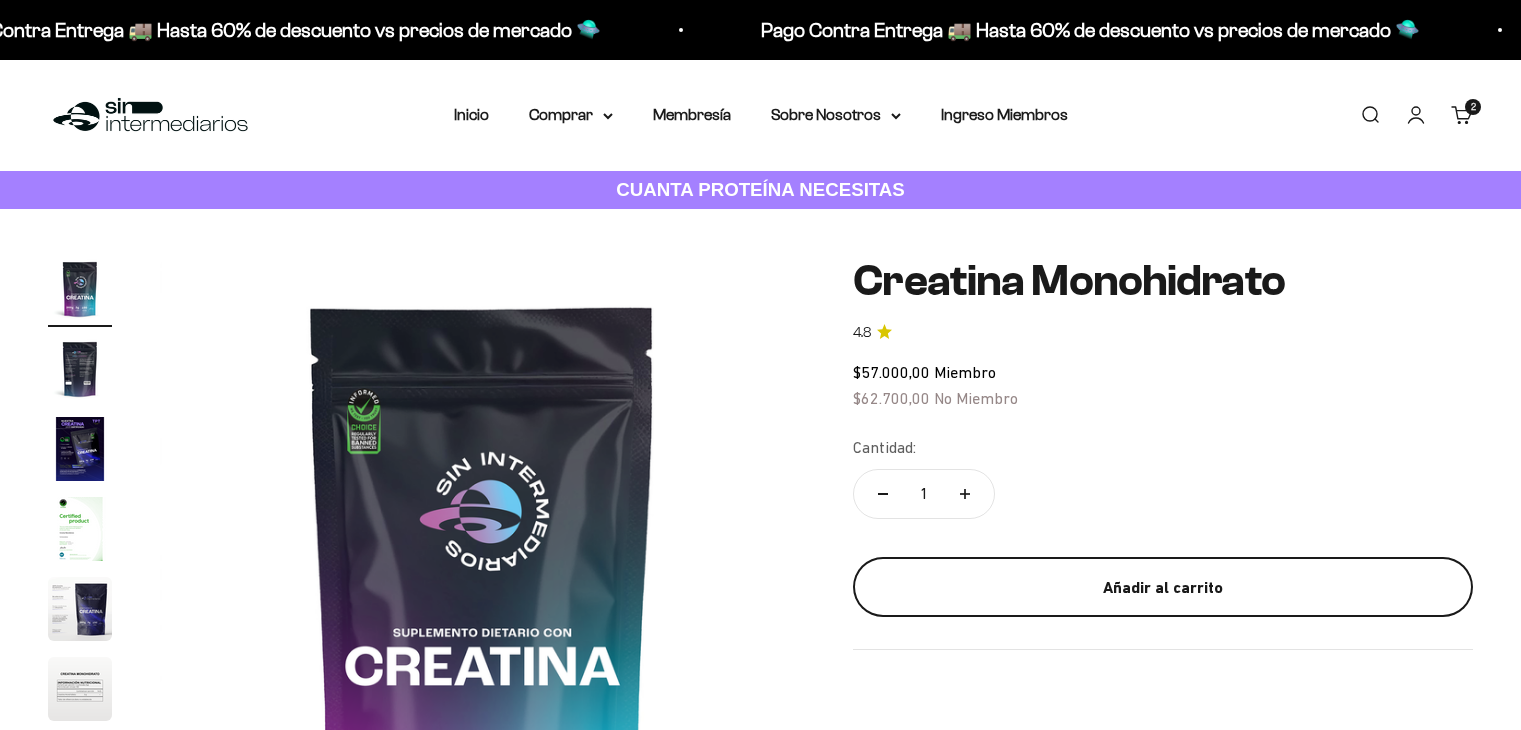 scroll, scrollTop: 0, scrollLeft: 0, axis: both 